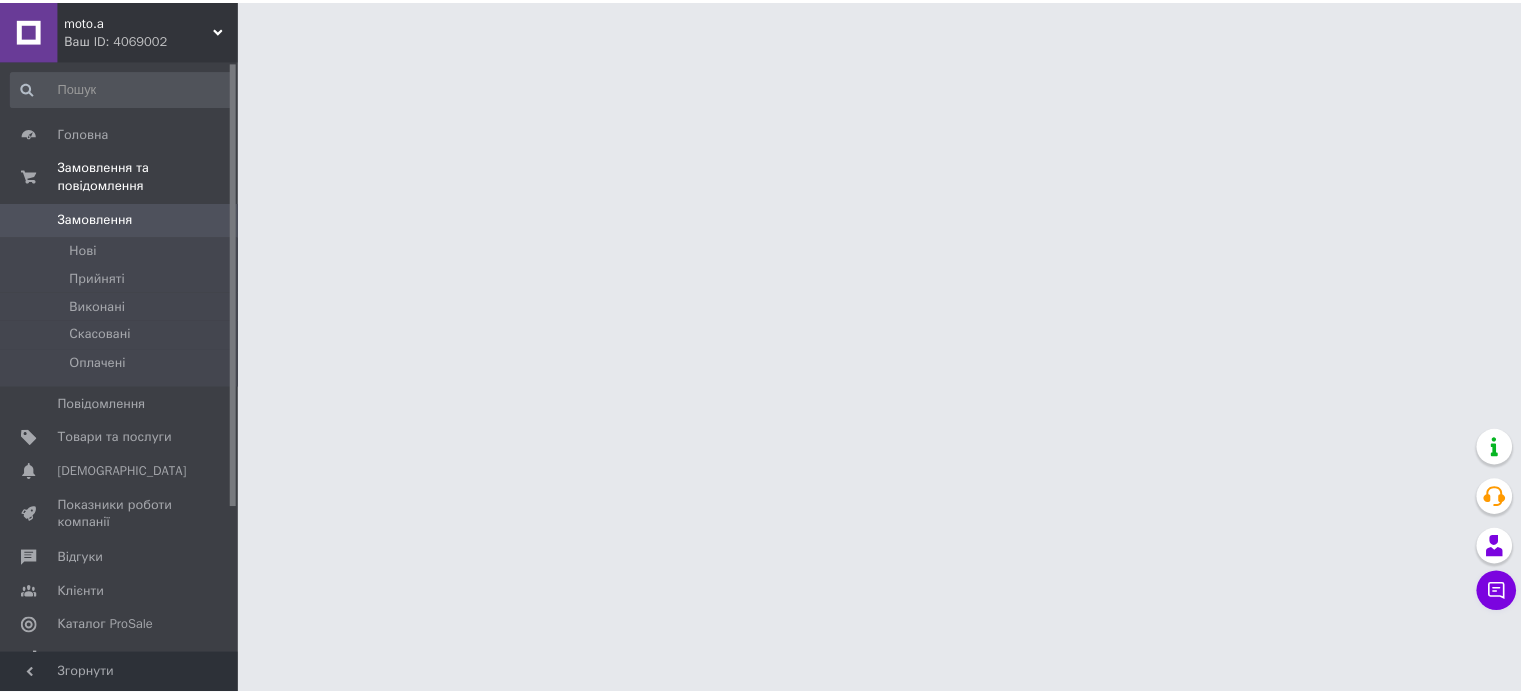 scroll, scrollTop: 0, scrollLeft: 0, axis: both 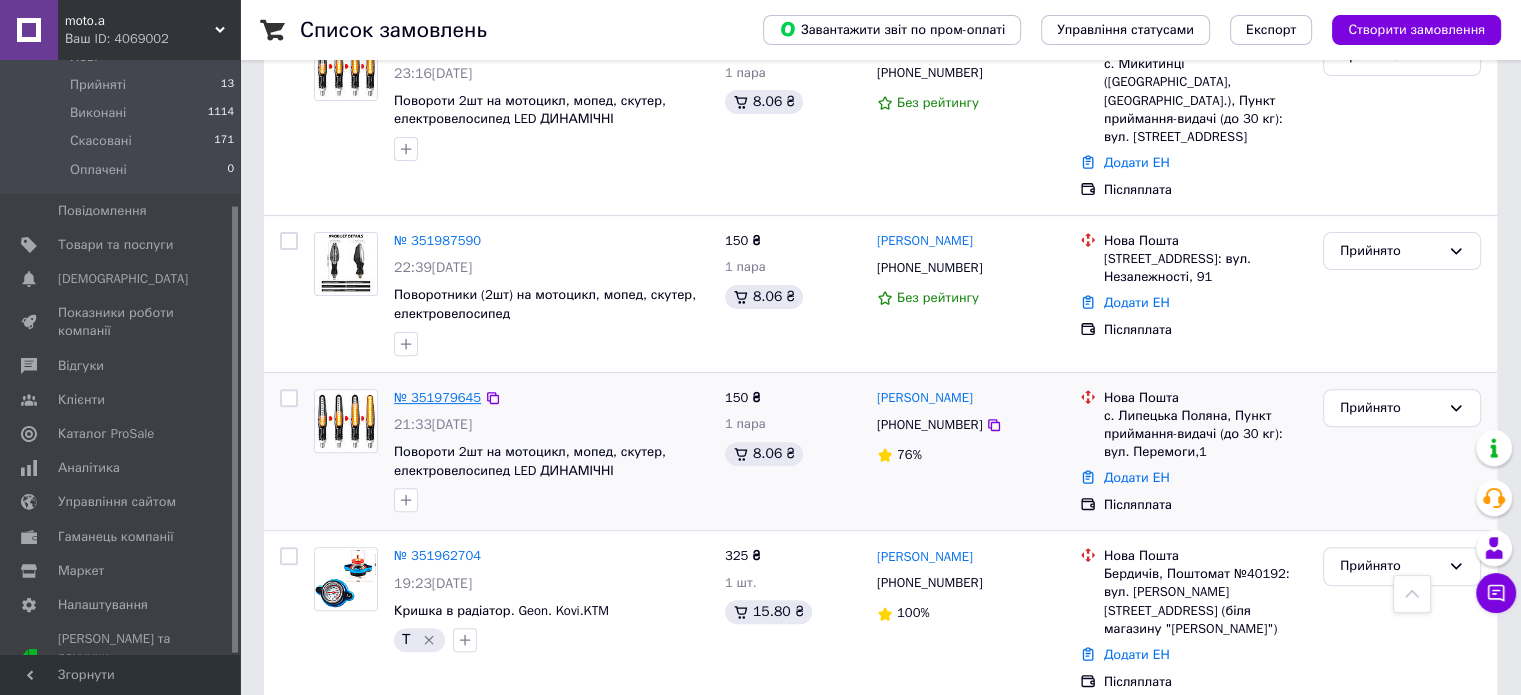 click on "№ 351979645" at bounding box center (437, 397) 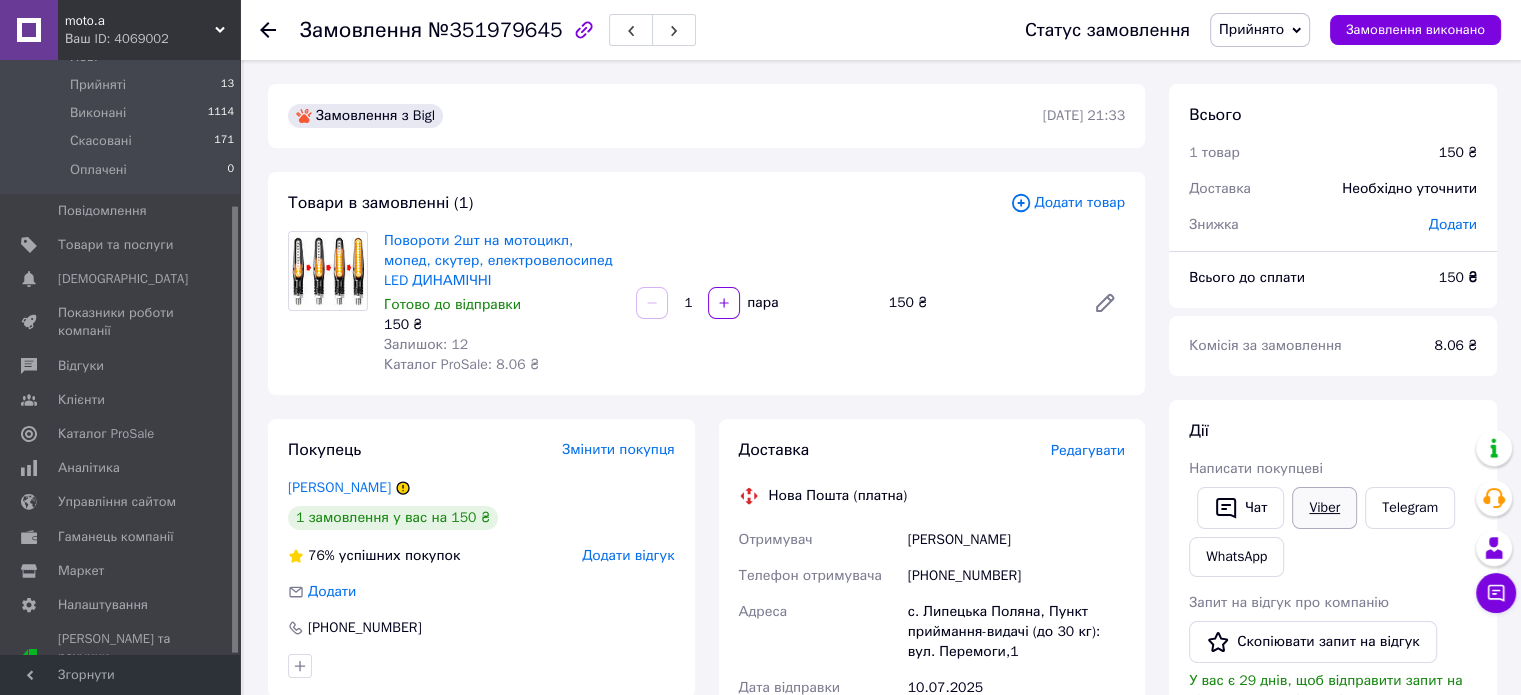 click on "Viber" at bounding box center (1324, 508) 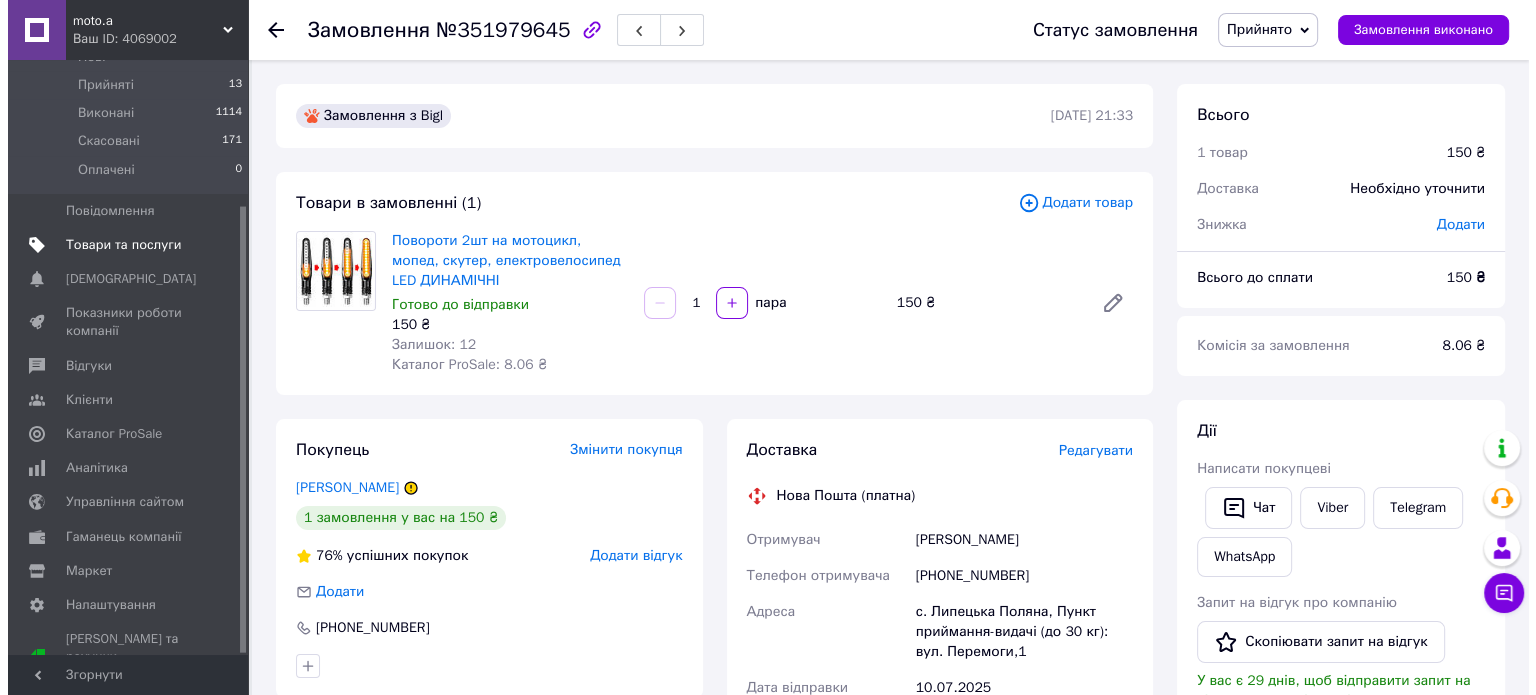 scroll, scrollTop: 0, scrollLeft: 0, axis: both 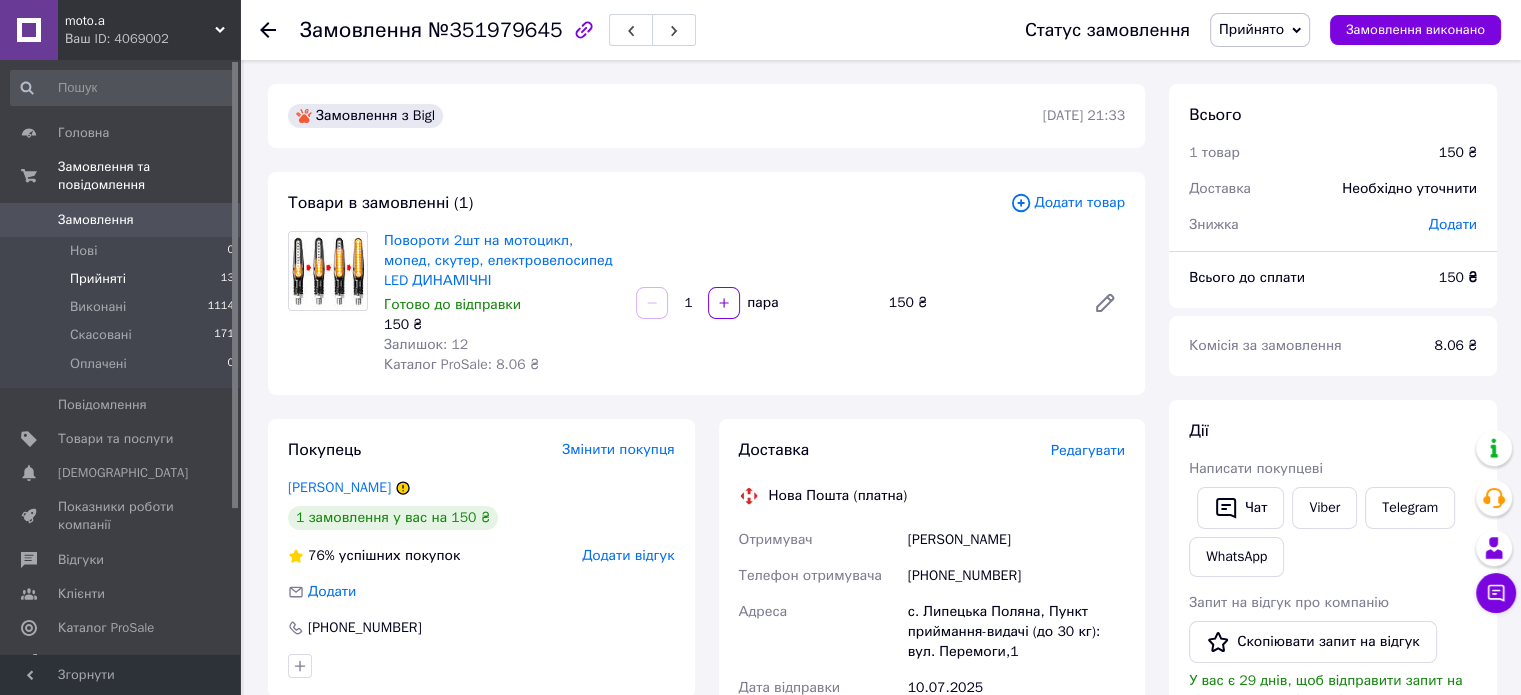 click on "Прийняті" at bounding box center (98, 279) 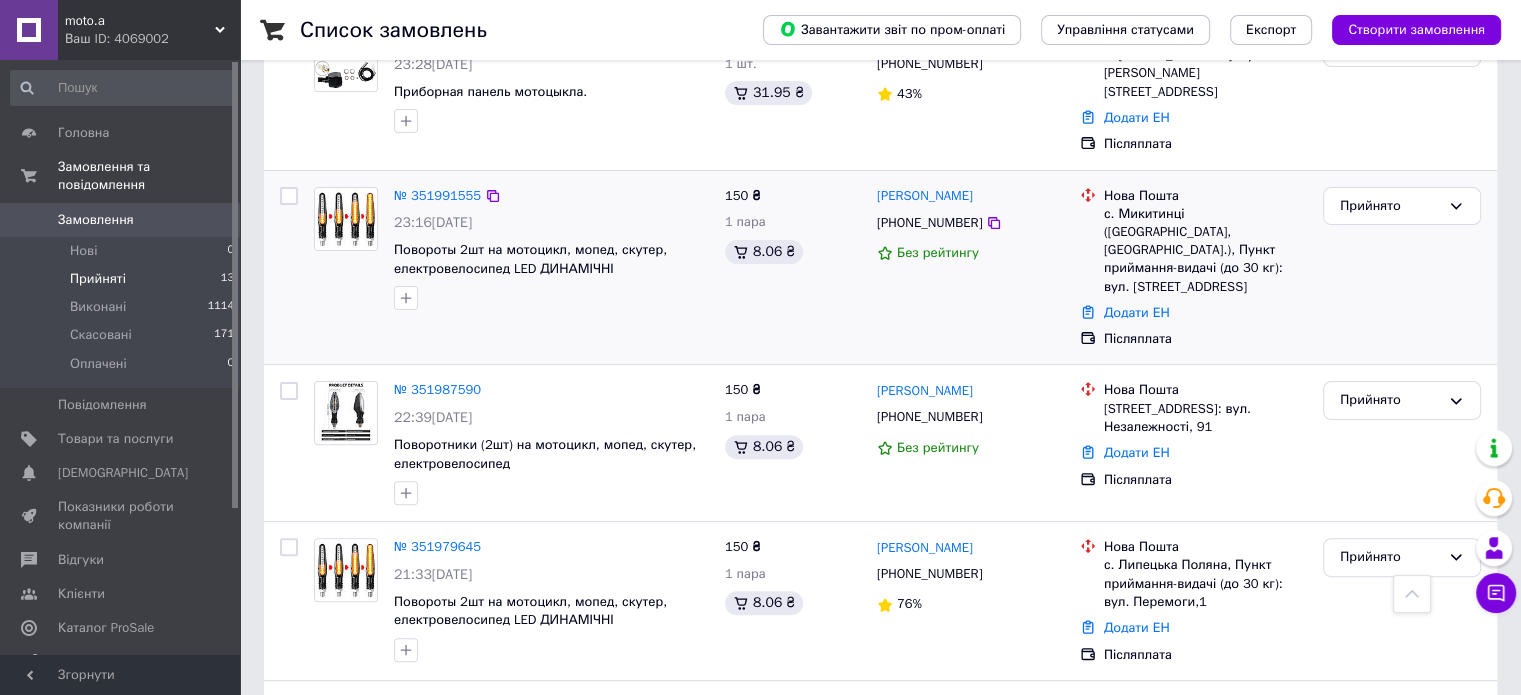 scroll, scrollTop: 600, scrollLeft: 0, axis: vertical 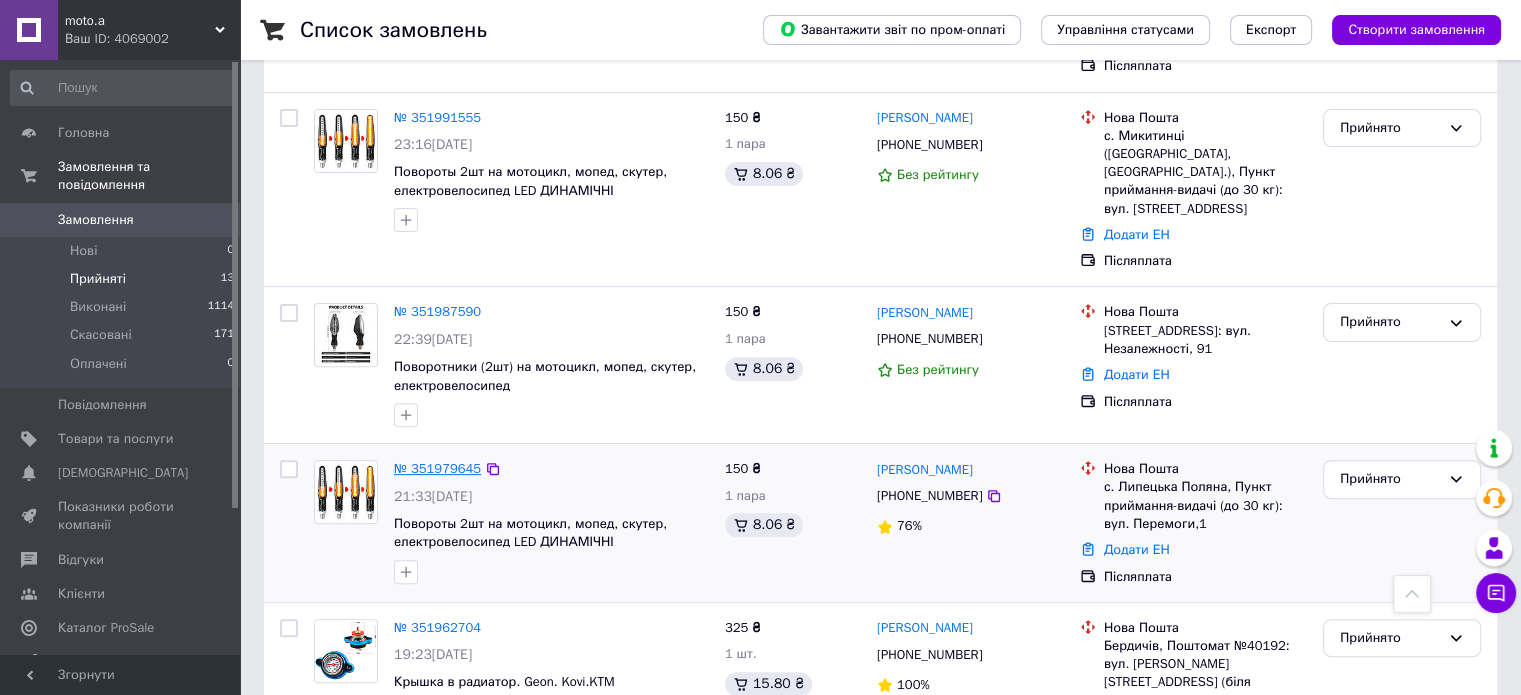click on "№ 351979645" at bounding box center (437, 468) 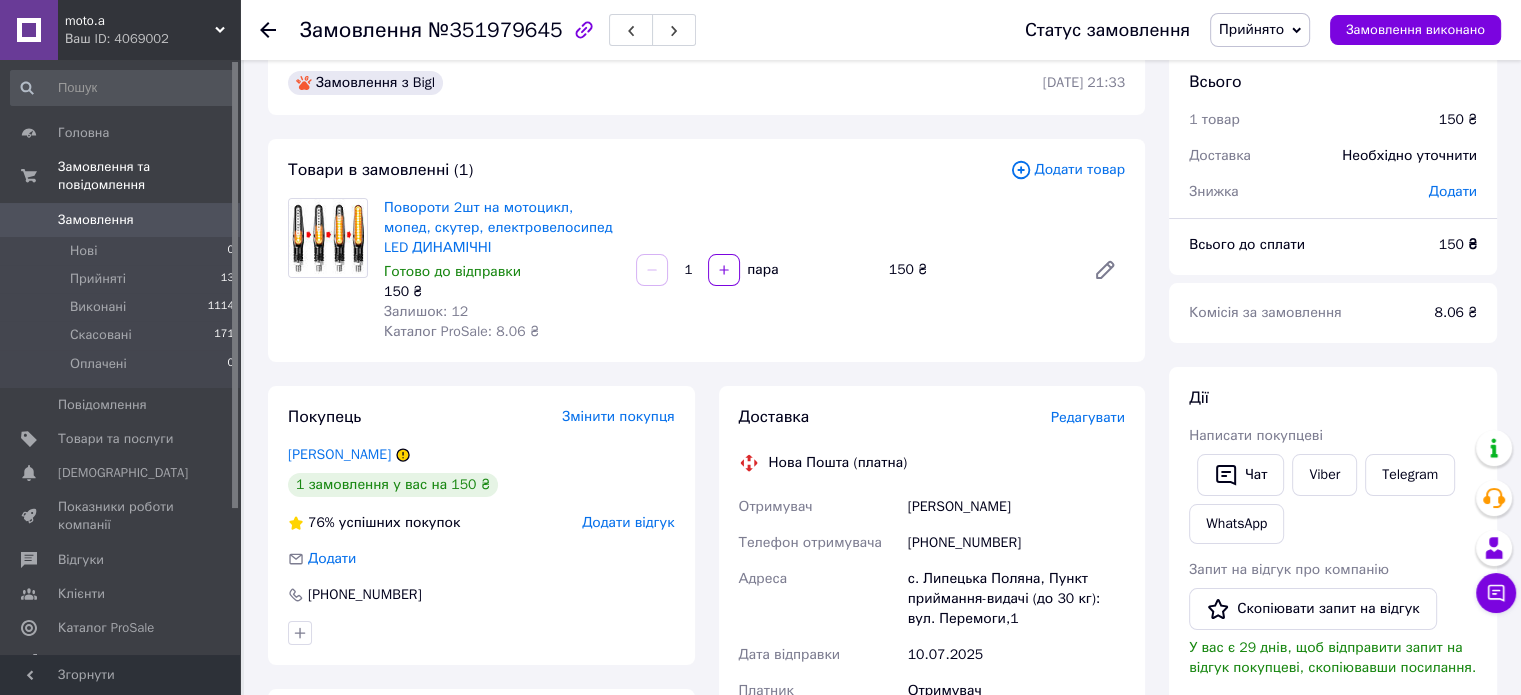 scroll, scrollTop: 0, scrollLeft: 0, axis: both 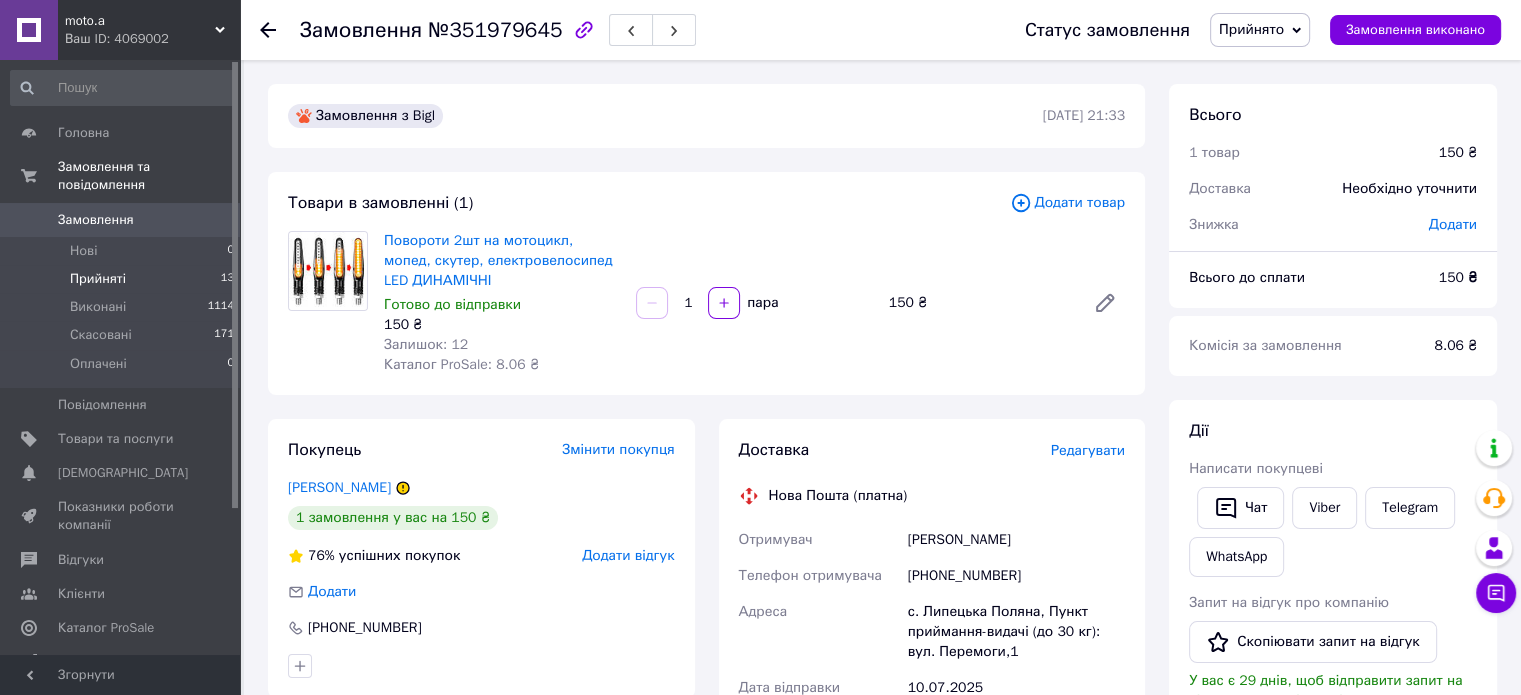 click on "Прийняті" at bounding box center [98, 279] 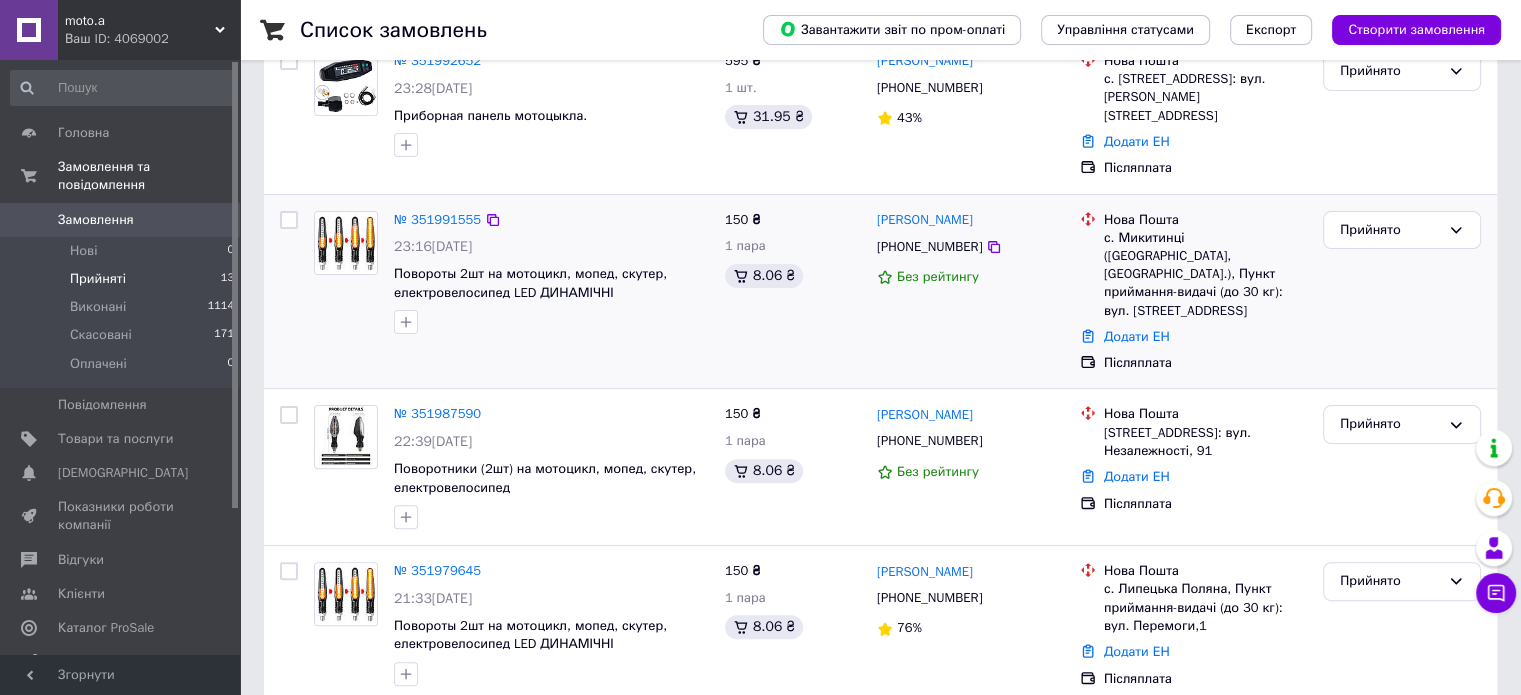 scroll, scrollTop: 500, scrollLeft: 0, axis: vertical 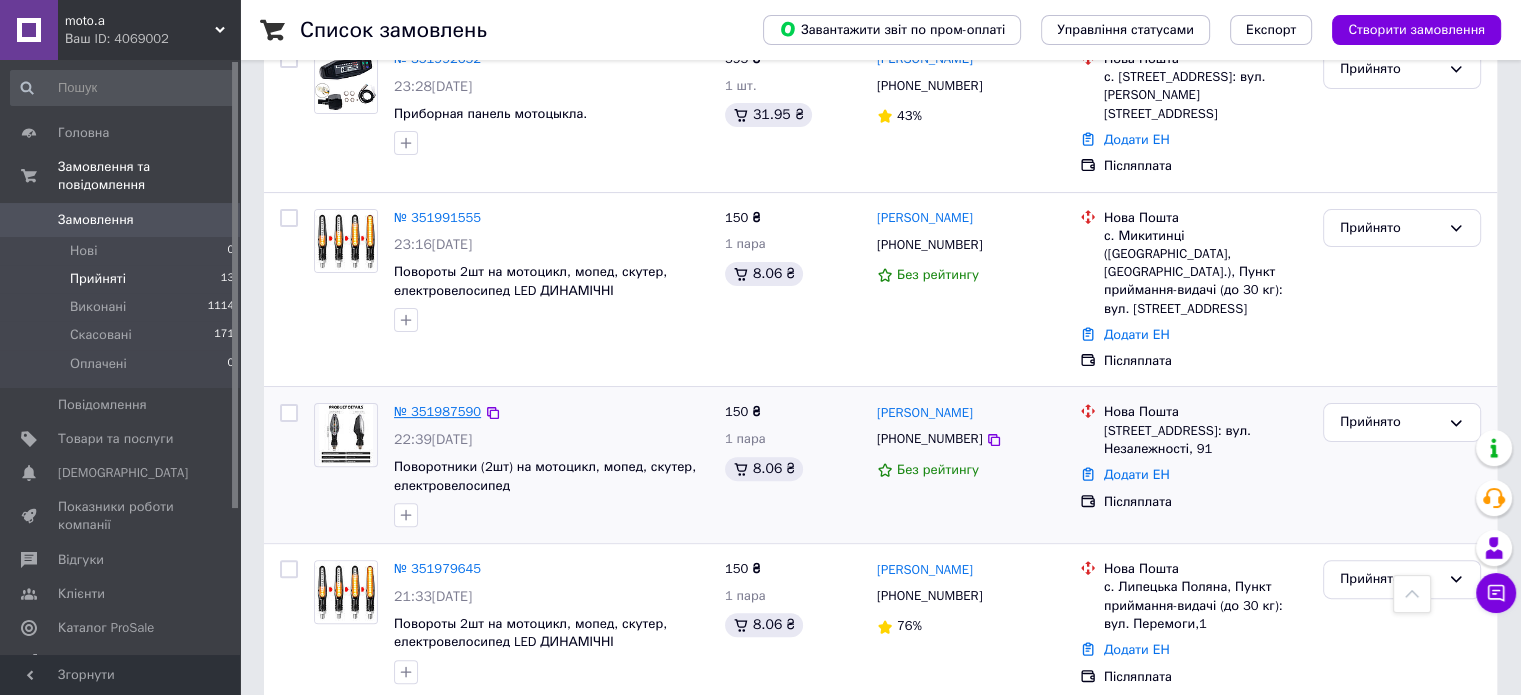click on "№ 351987590" at bounding box center [437, 411] 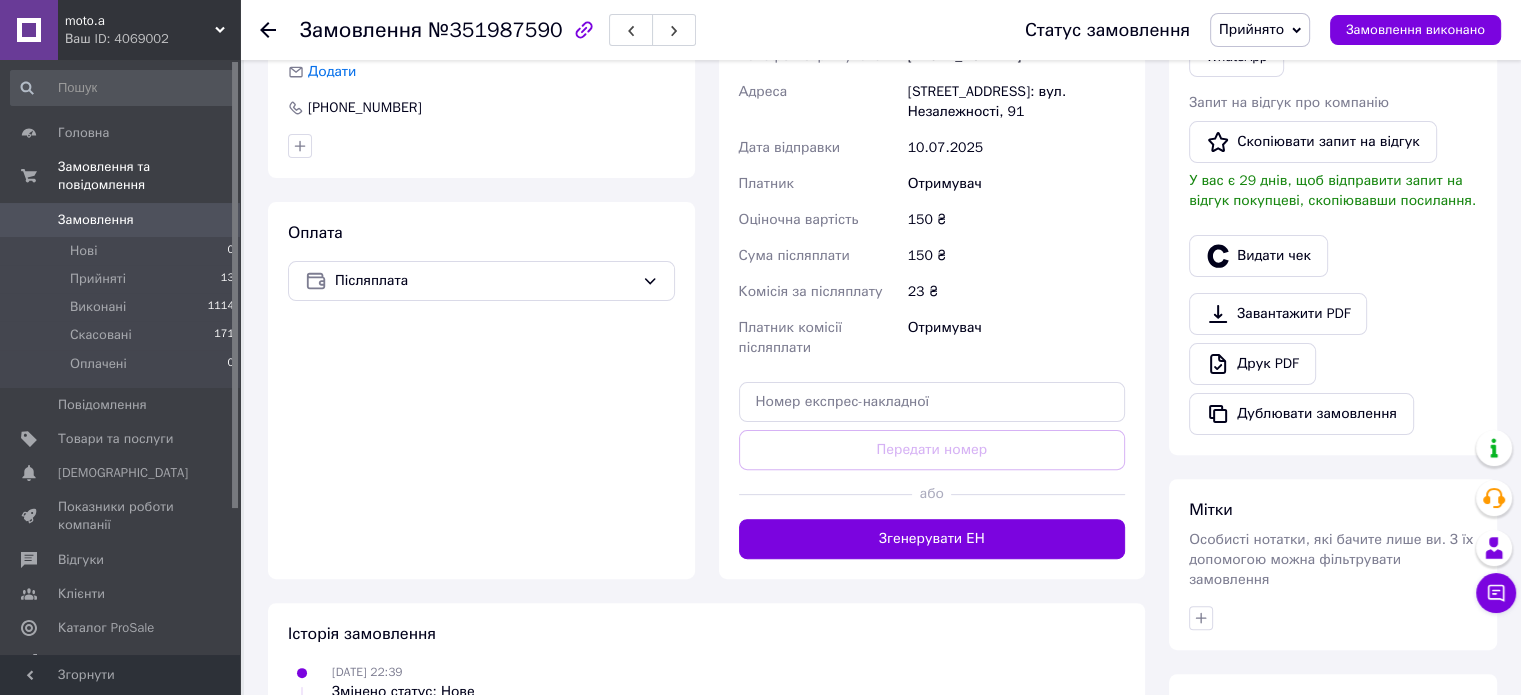 scroll, scrollTop: 0, scrollLeft: 0, axis: both 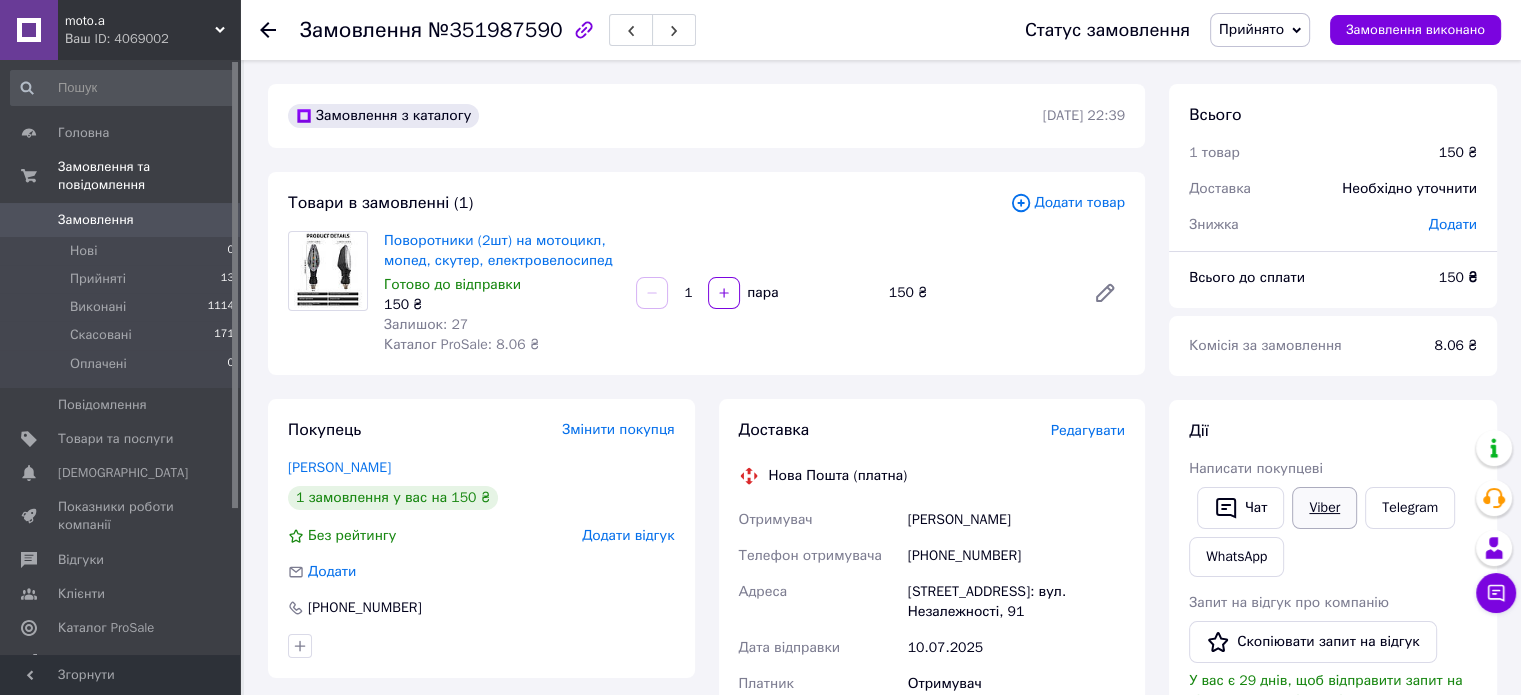 click on "Viber" at bounding box center (1324, 508) 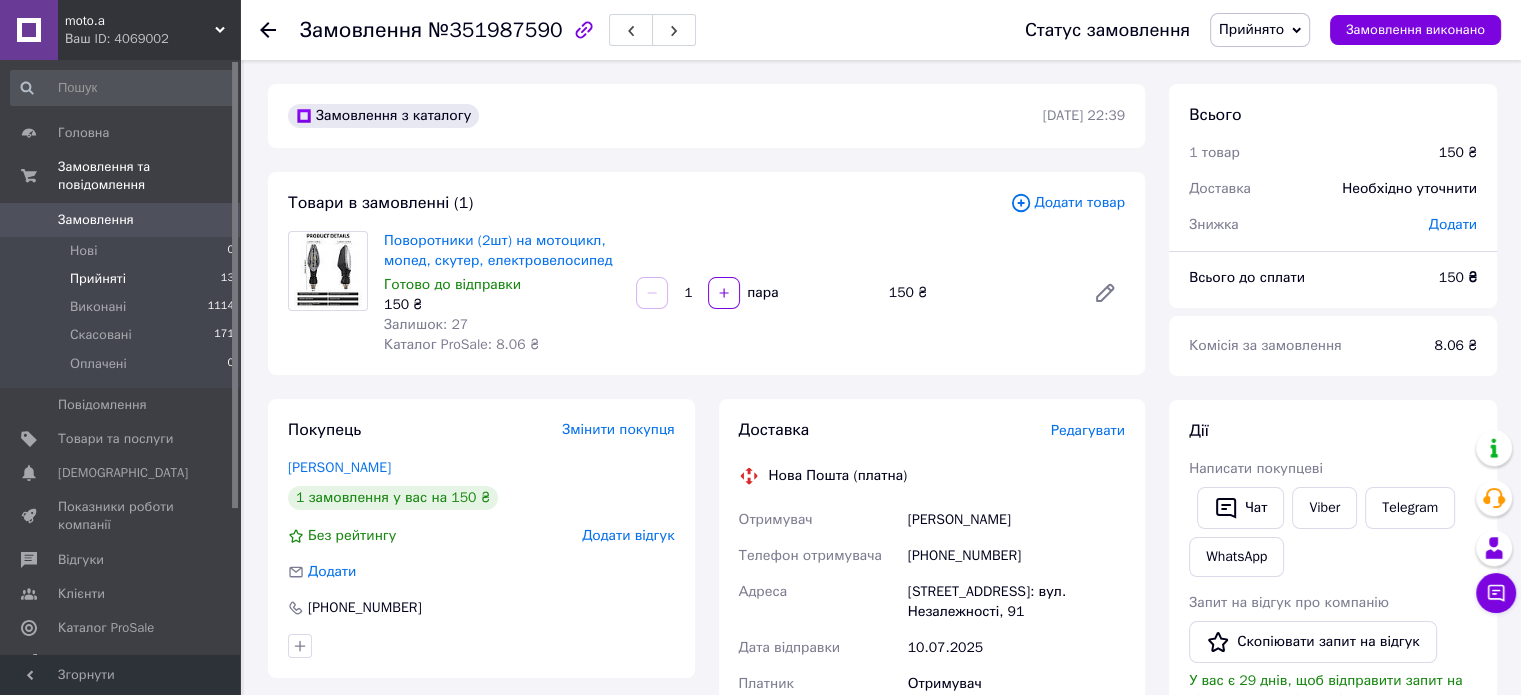 click on "Прийняті" at bounding box center (98, 279) 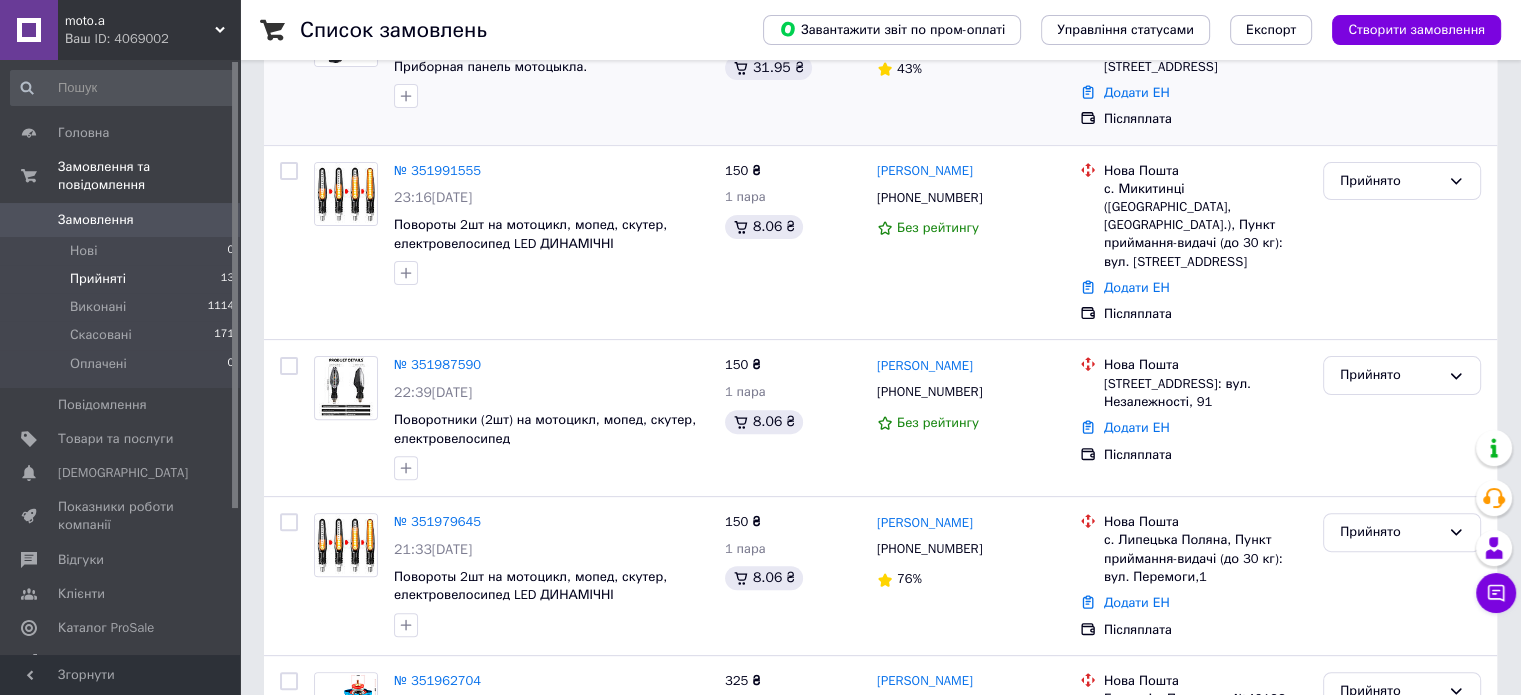 click on "150 ₴ 1 пара 8.06 ₴" at bounding box center [793, 418] 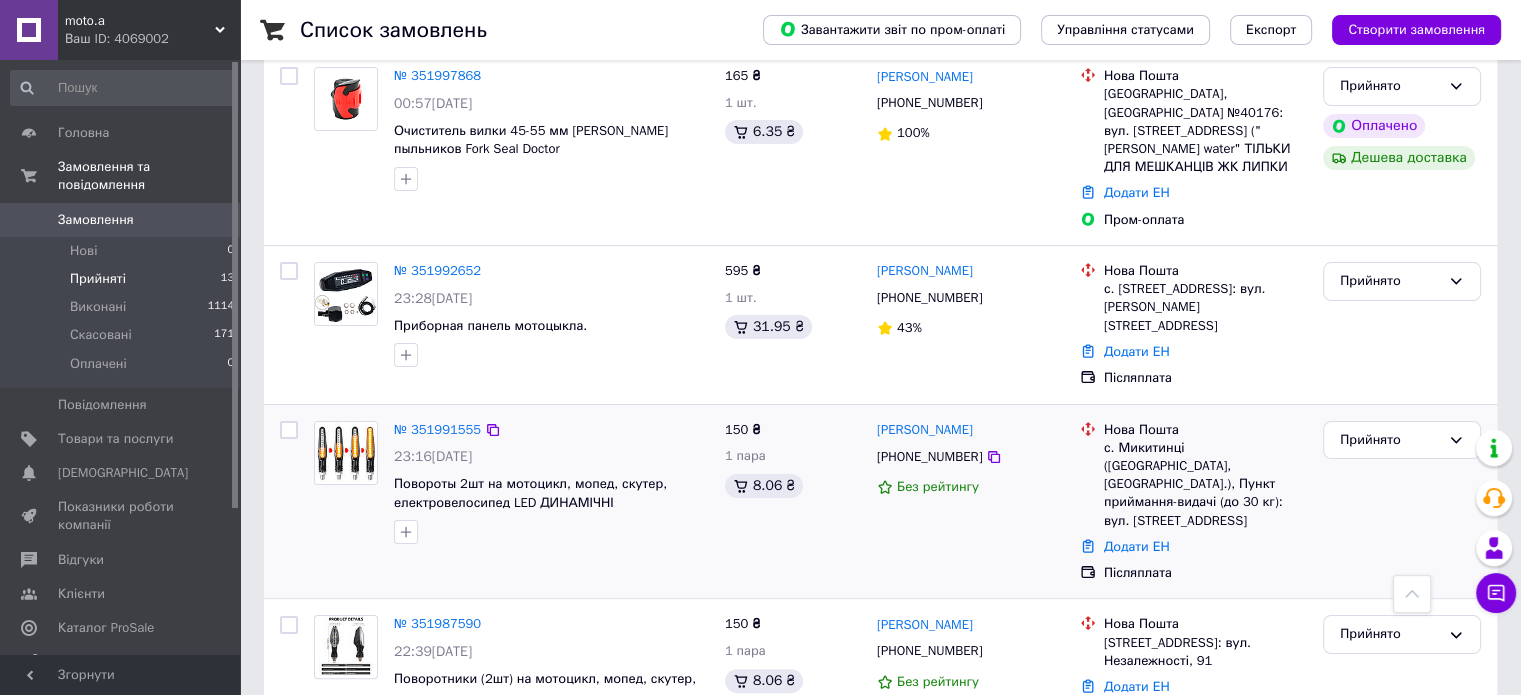 scroll, scrollTop: 247, scrollLeft: 0, axis: vertical 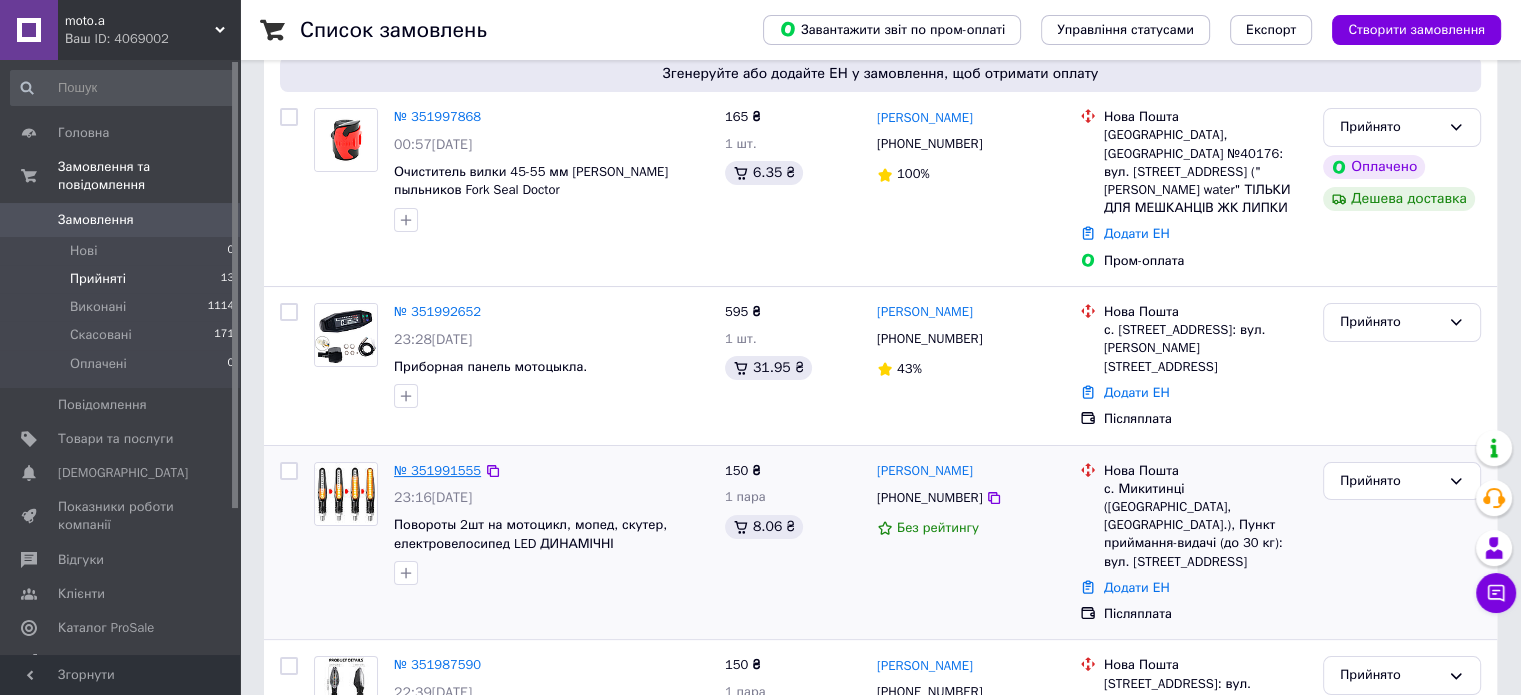 click on "№ 351991555" at bounding box center [437, 470] 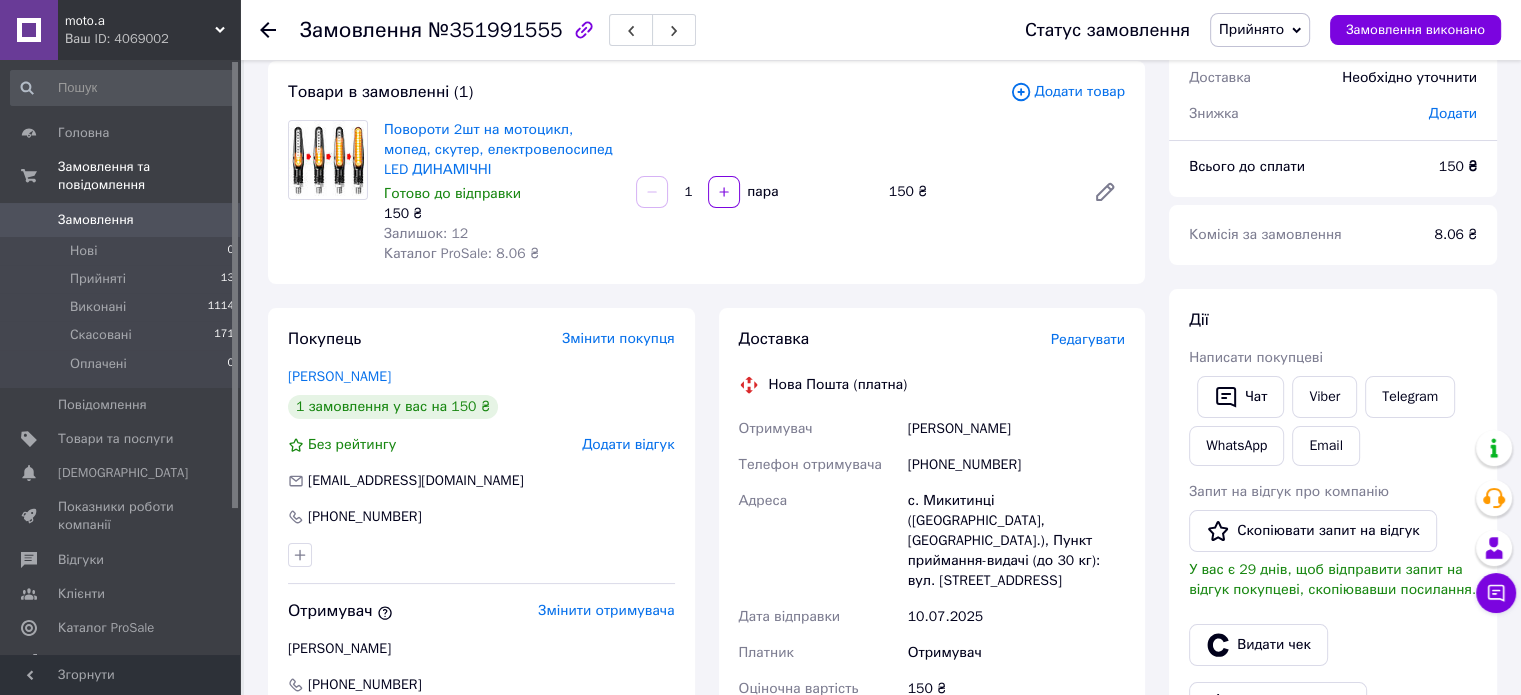 scroll, scrollTop: 0, scrollLeft: 0, axis: both 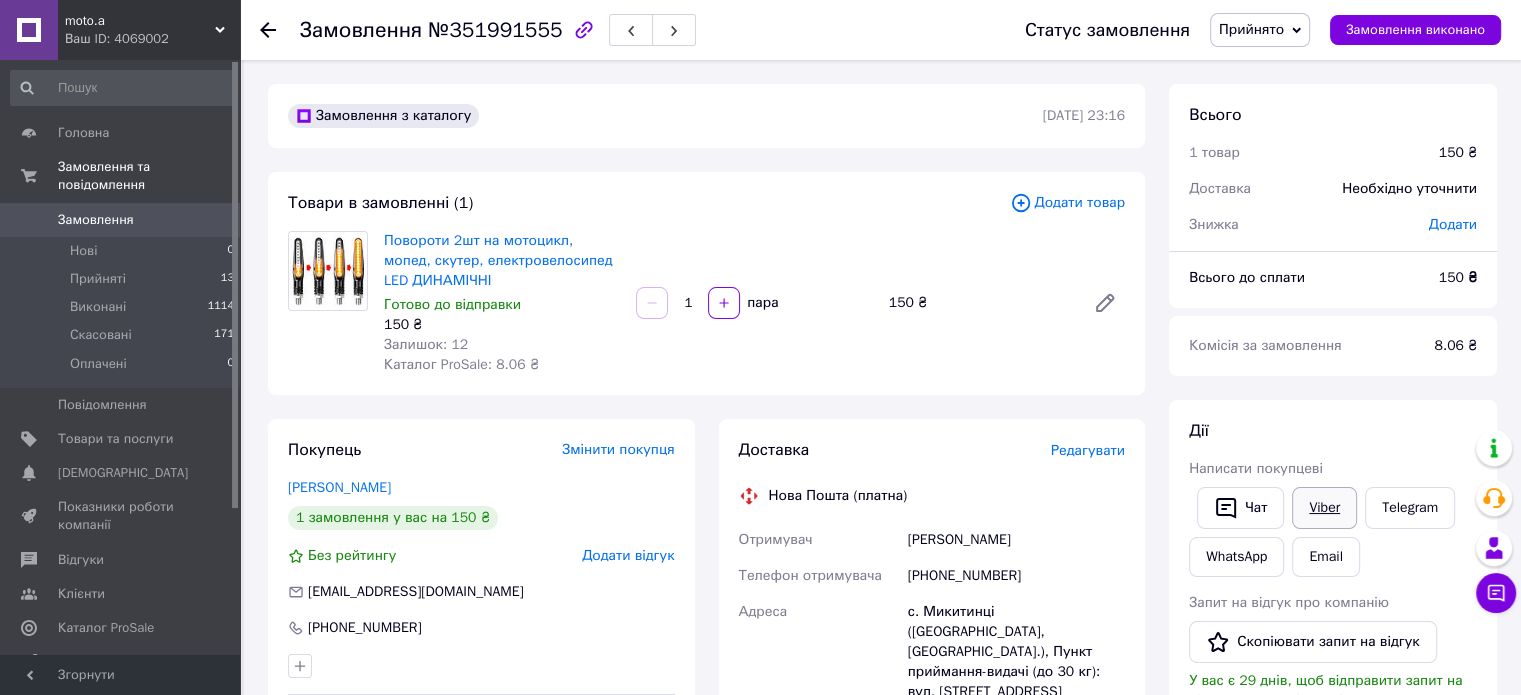click on "Viber" at bounding box center (1324, 508) 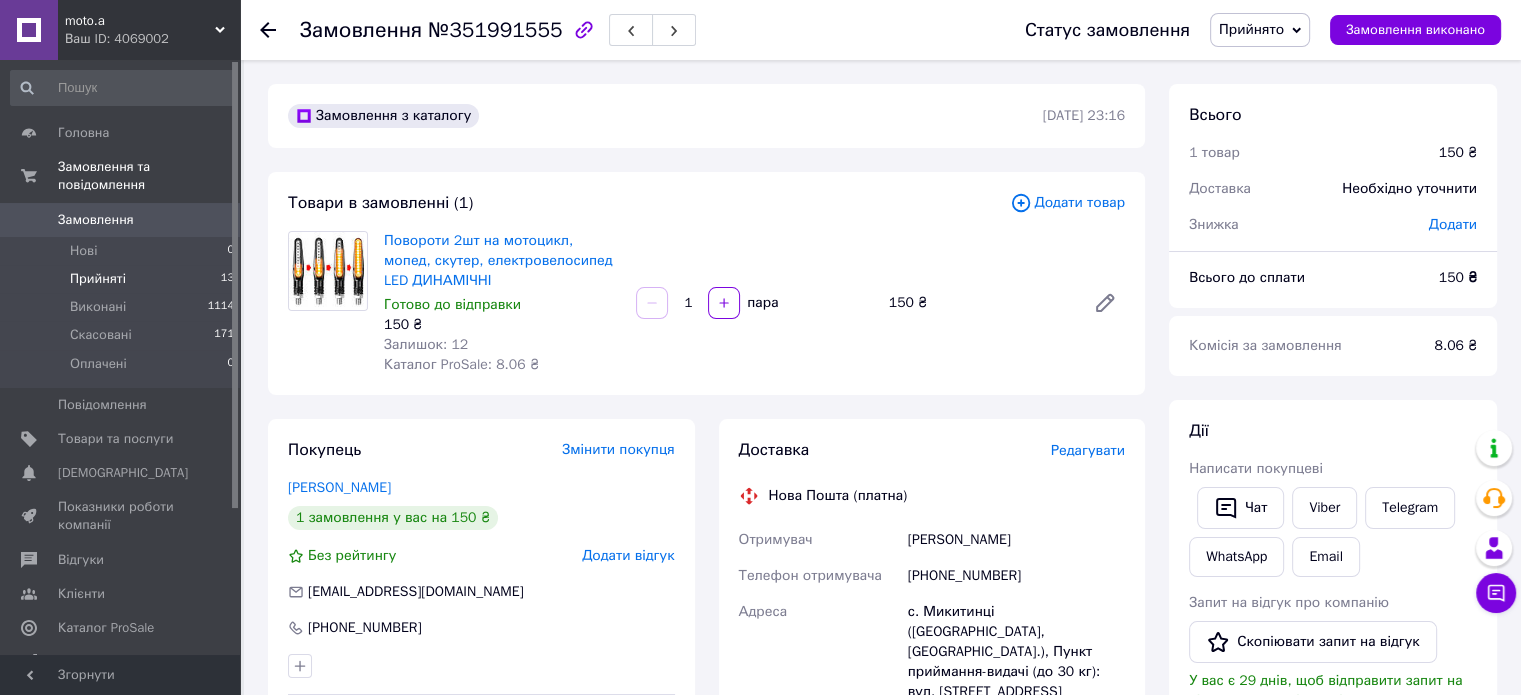 click on "Прийняті" at bounding box center (98, 279) 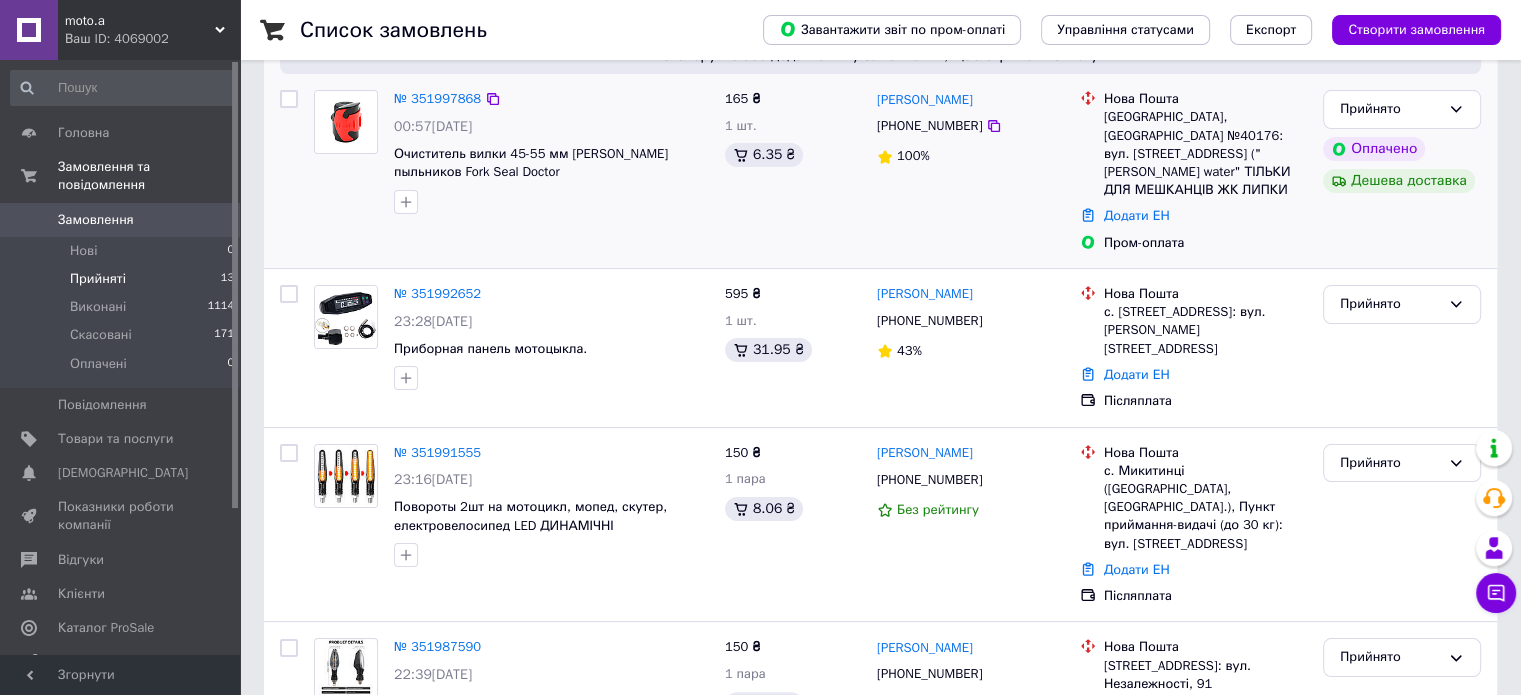scroll, scrollTop: 300, scrollLeft: 0, axis: vertical 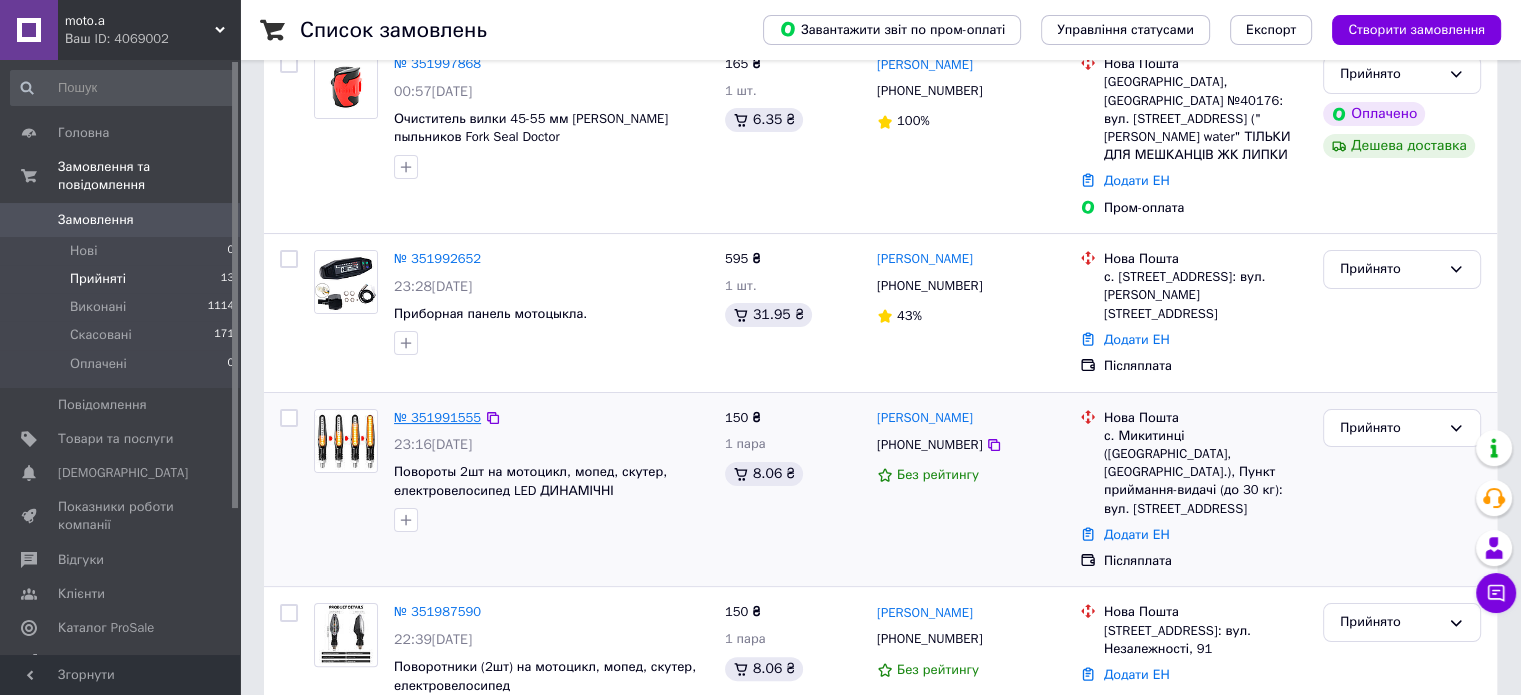 click on "№ 351991555" at bounding box center [437, 417] 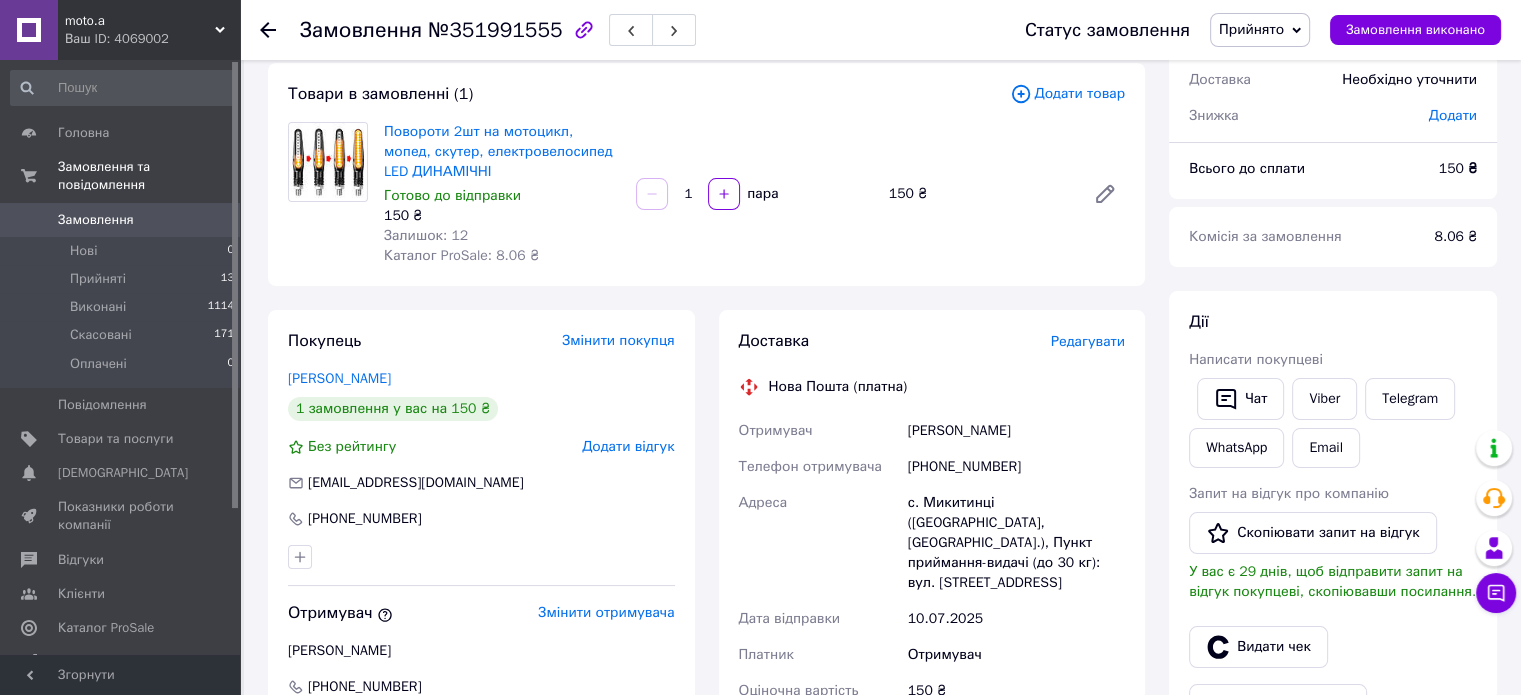 scroll, scrollTop: 100, scrollLeft: 0, axis: vertical 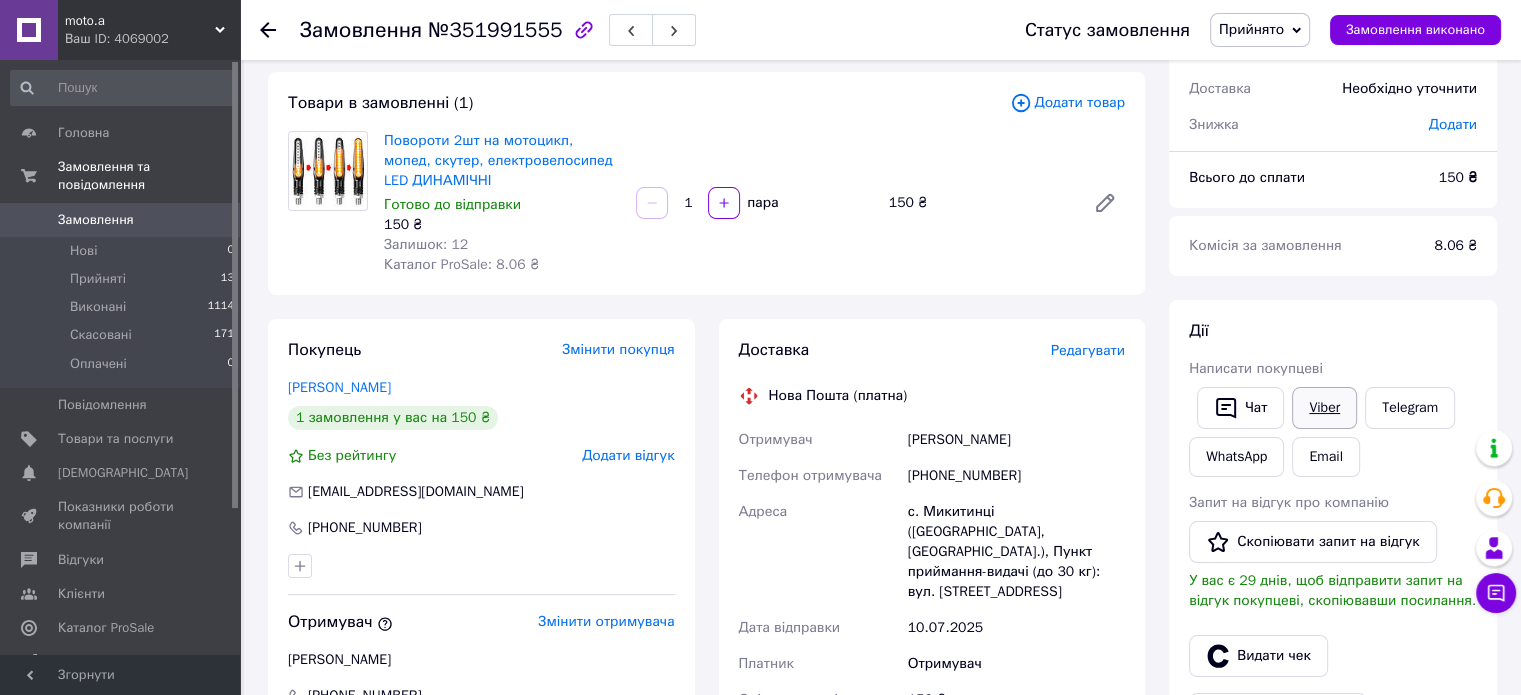 click on "Viber" at bounding box center (1324, 408) 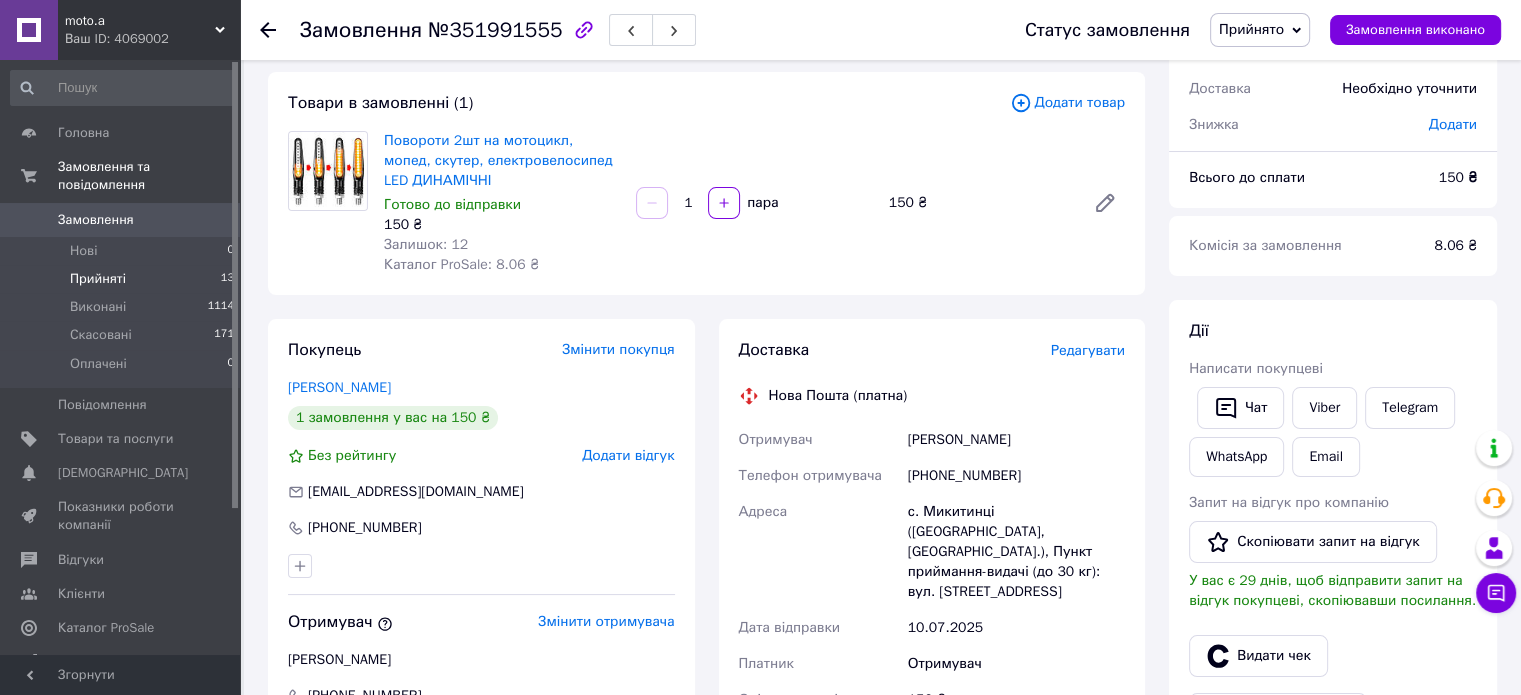 click on "Прийняті" at bounding box center (98, 279) 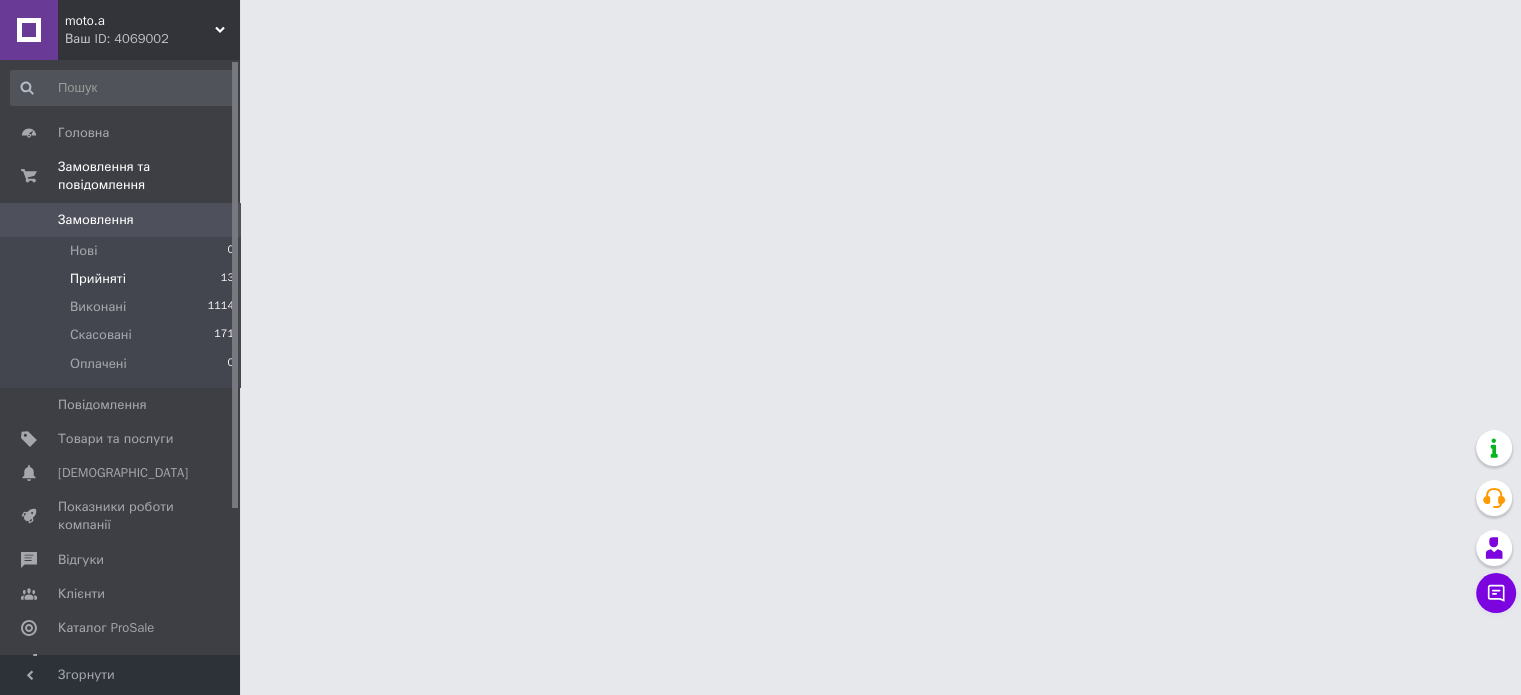 scroll, scrollTop: 0, scrollLeft: 0, axis: both 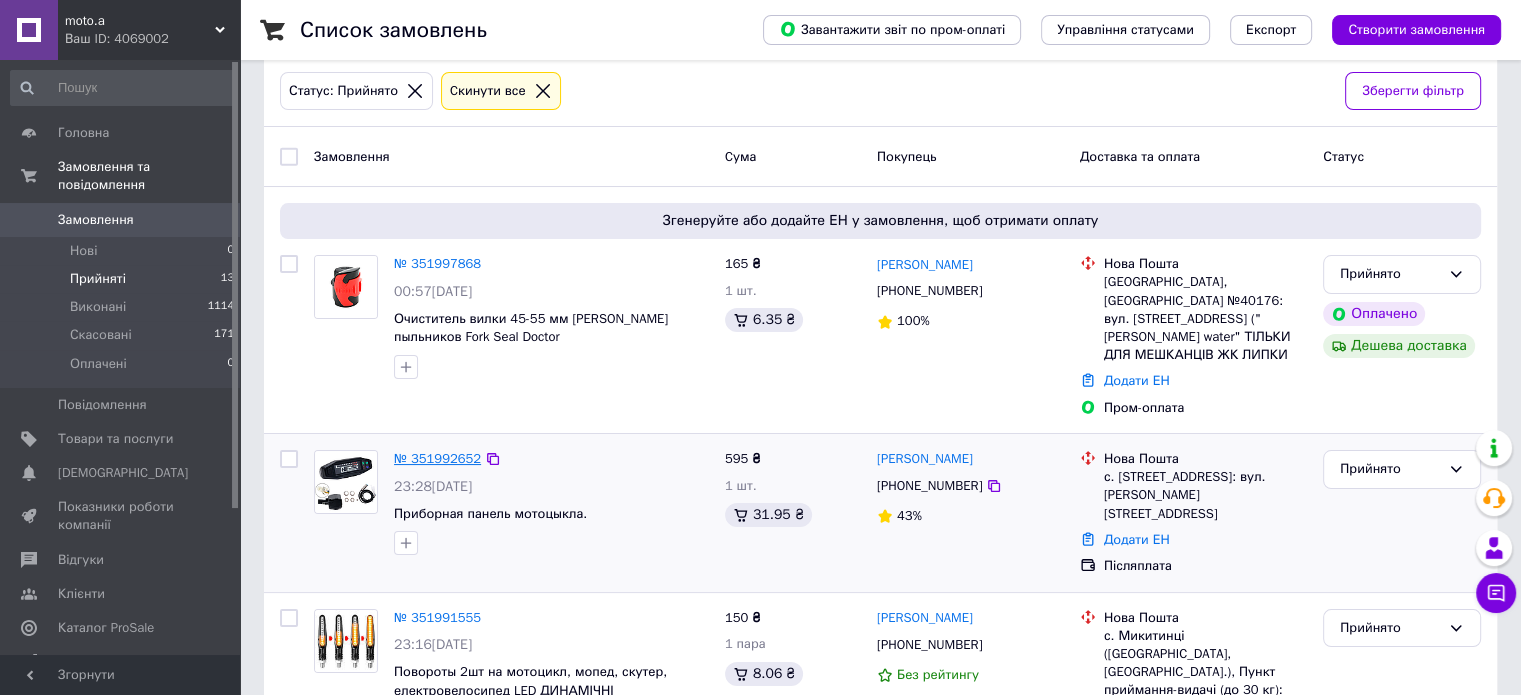 click on "№ 351992652" at bounding box center [437, 458] 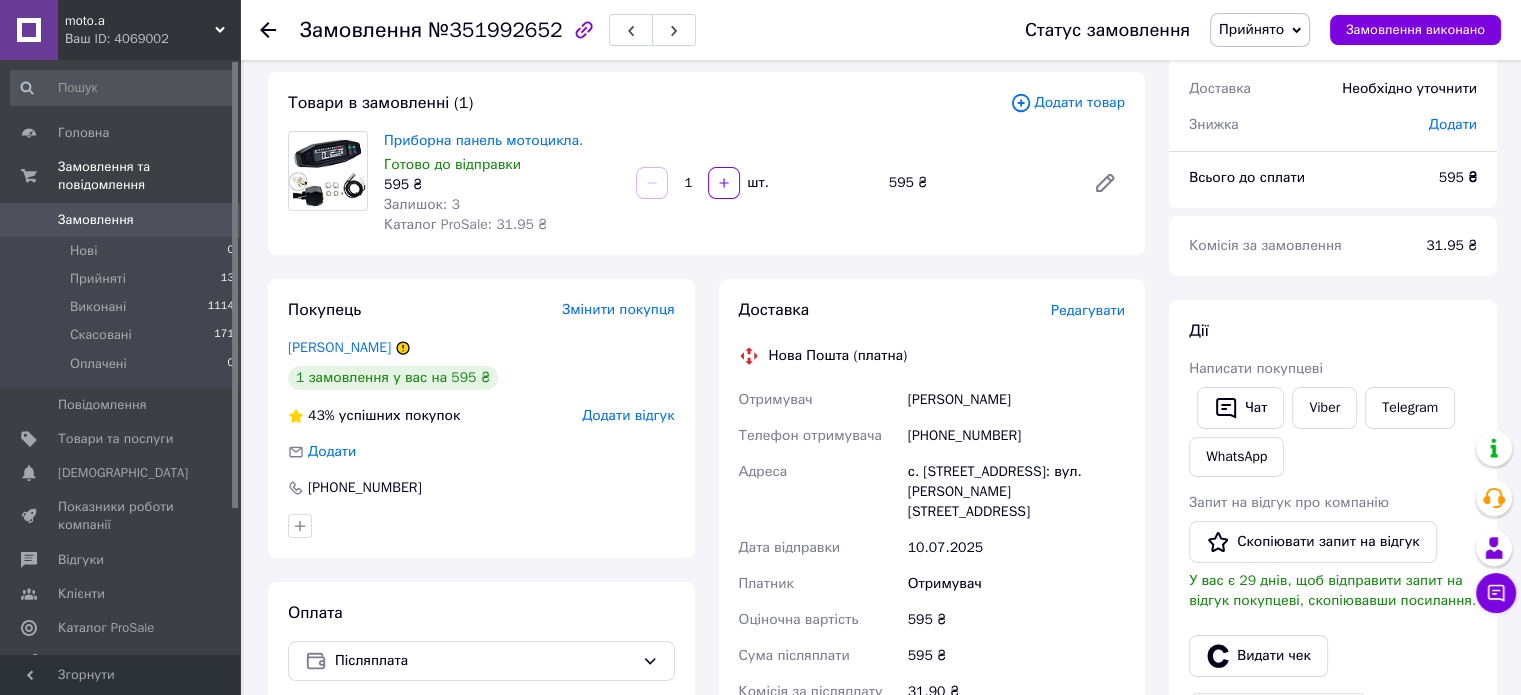 click on "Нова Пошта (платна)" at bounding box center [932, 356] 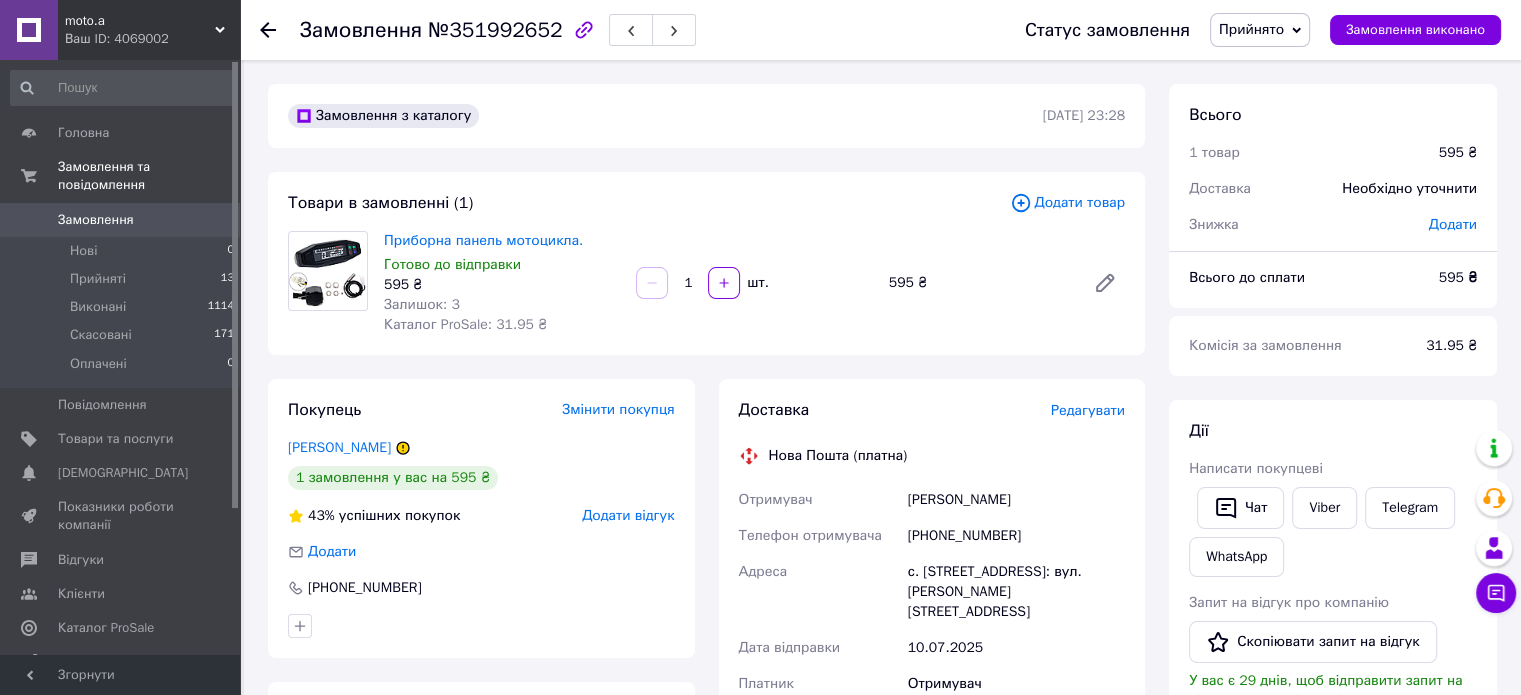 scroll, scrollTop: 0, scrollLeft: 0, axis: both 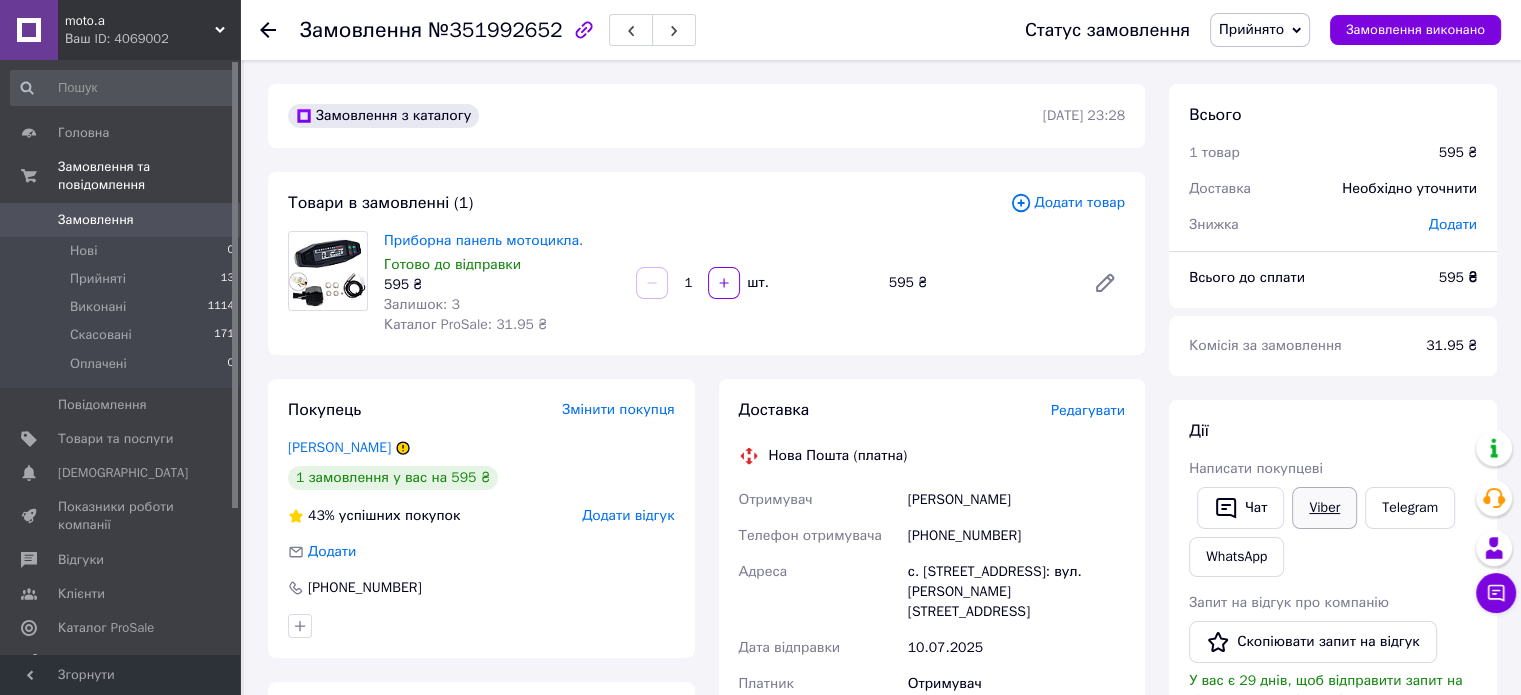 click on "Viber" at bounding box center (1324, 508) 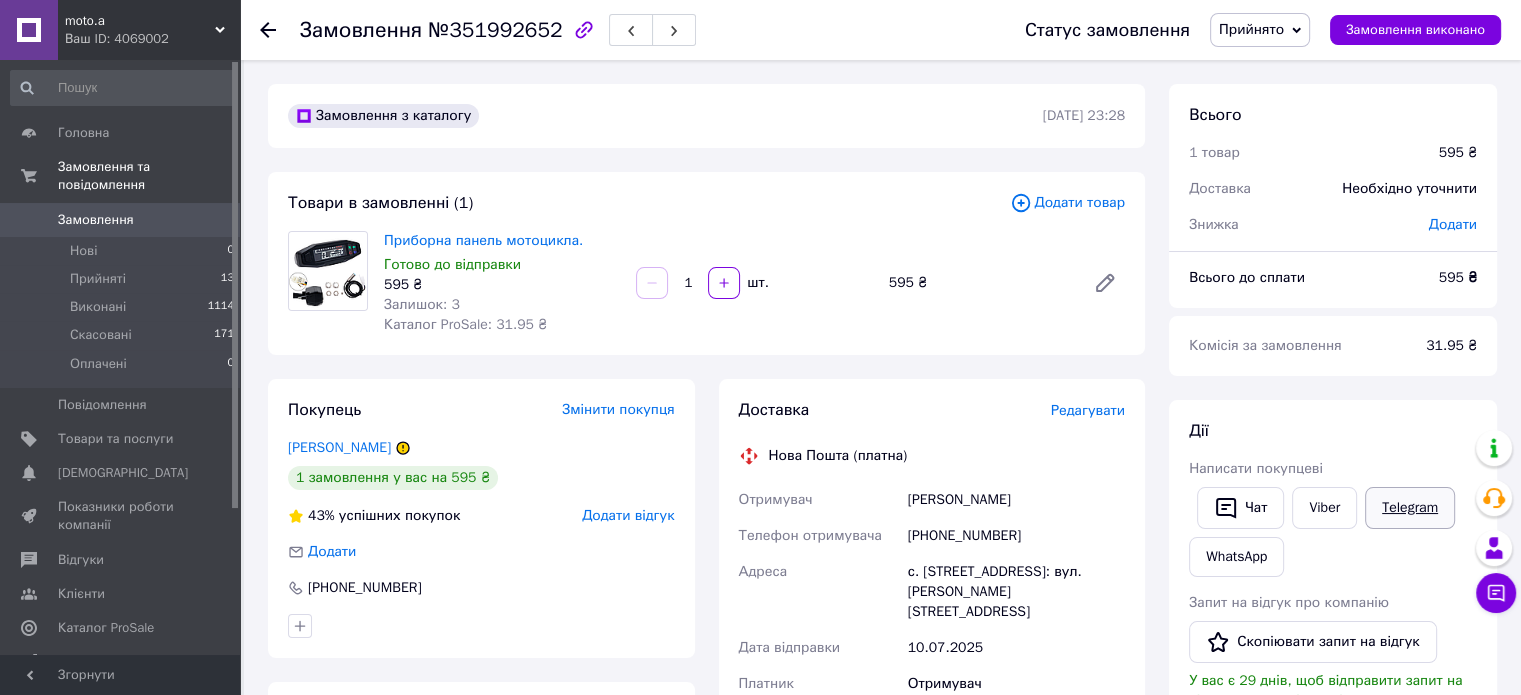 click on "Telegram" at bounding box center (1410, 508) 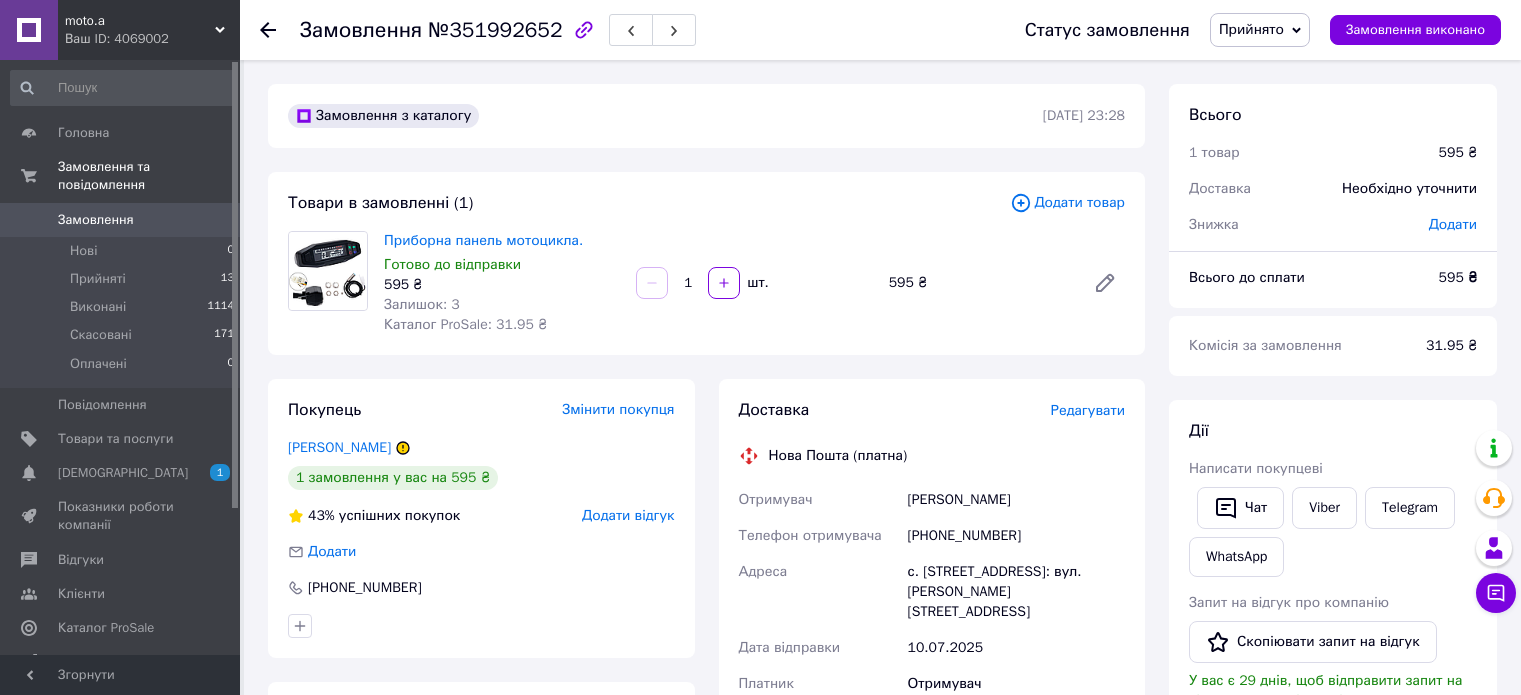 scroll, scrollTop: 0, scrollLeft: 0, axis: both 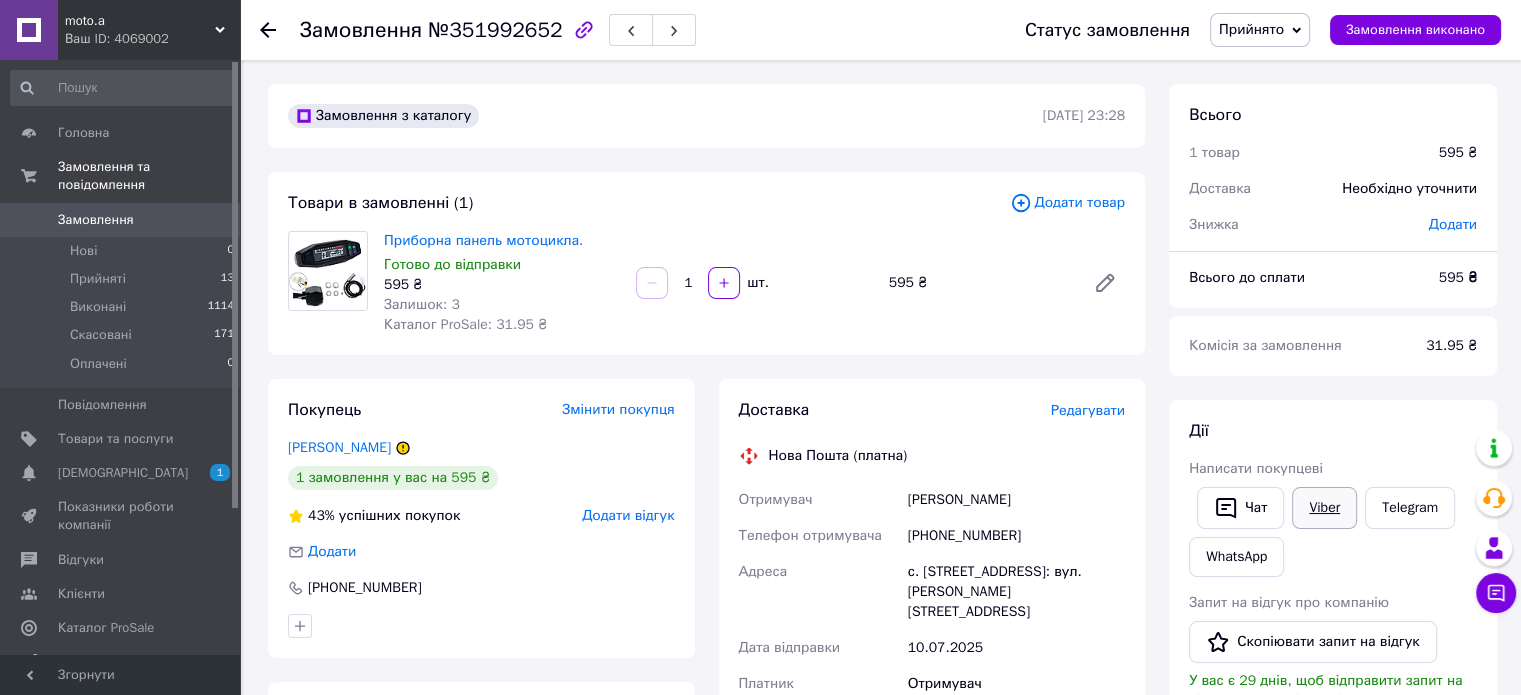 click on "Viber" at bounding box center [1324, 508] 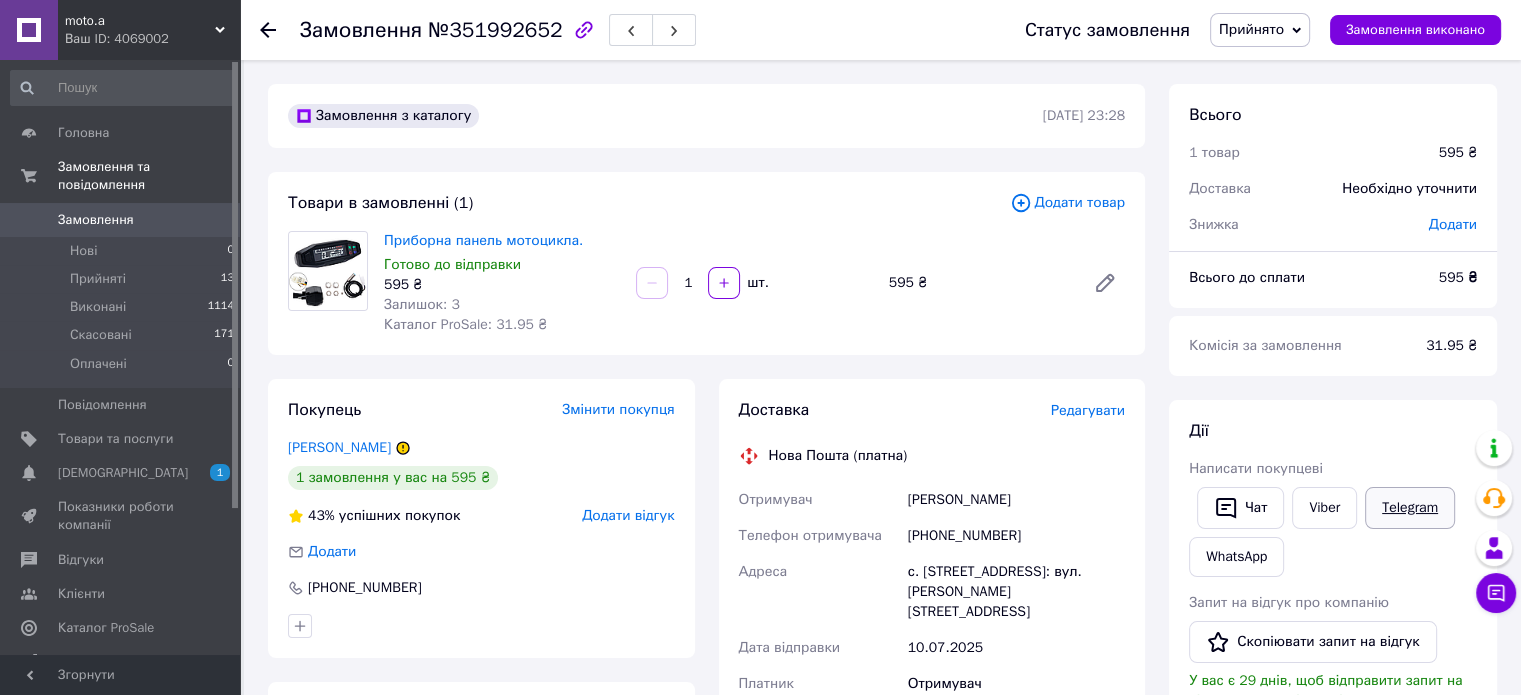 click on "Telegram" at bounding box center (1410, 508) 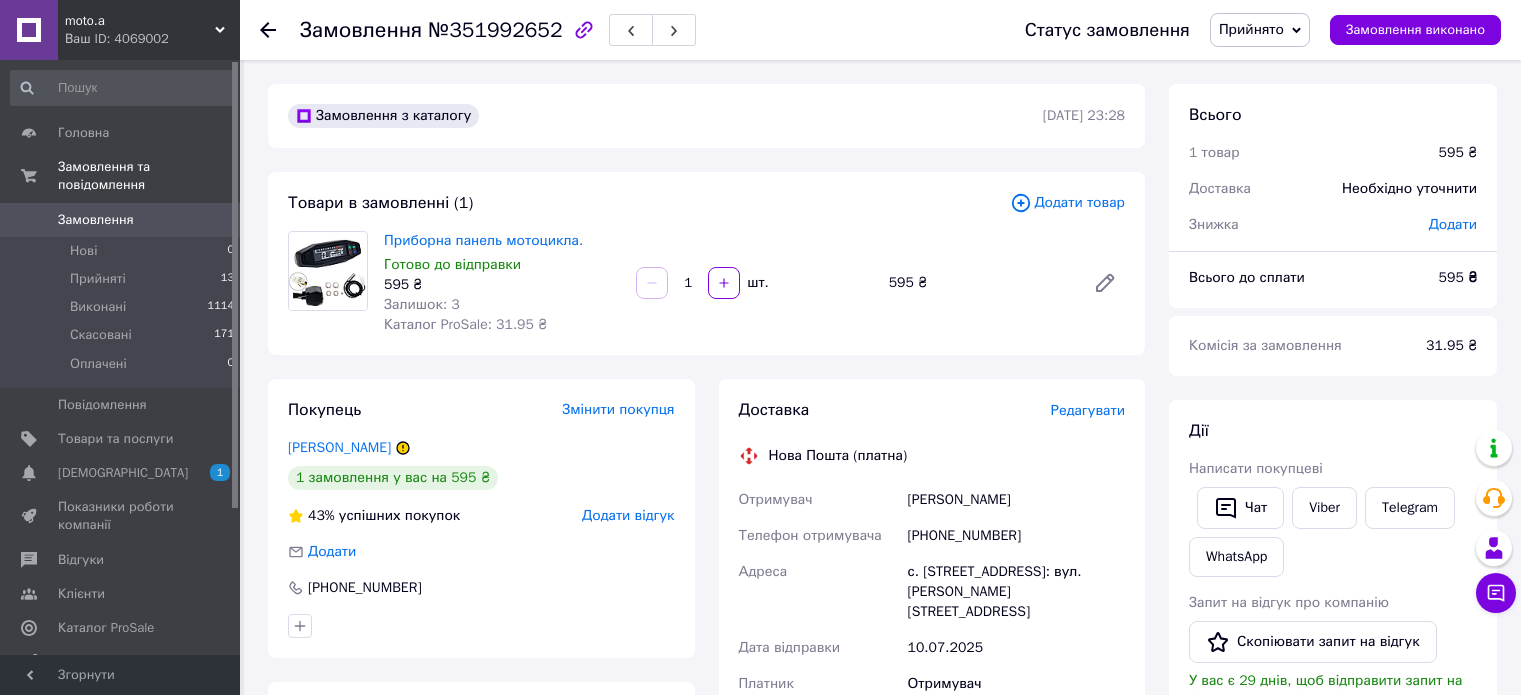 scroll, scrollTop: 0, scrollLeft: 0, axis: both 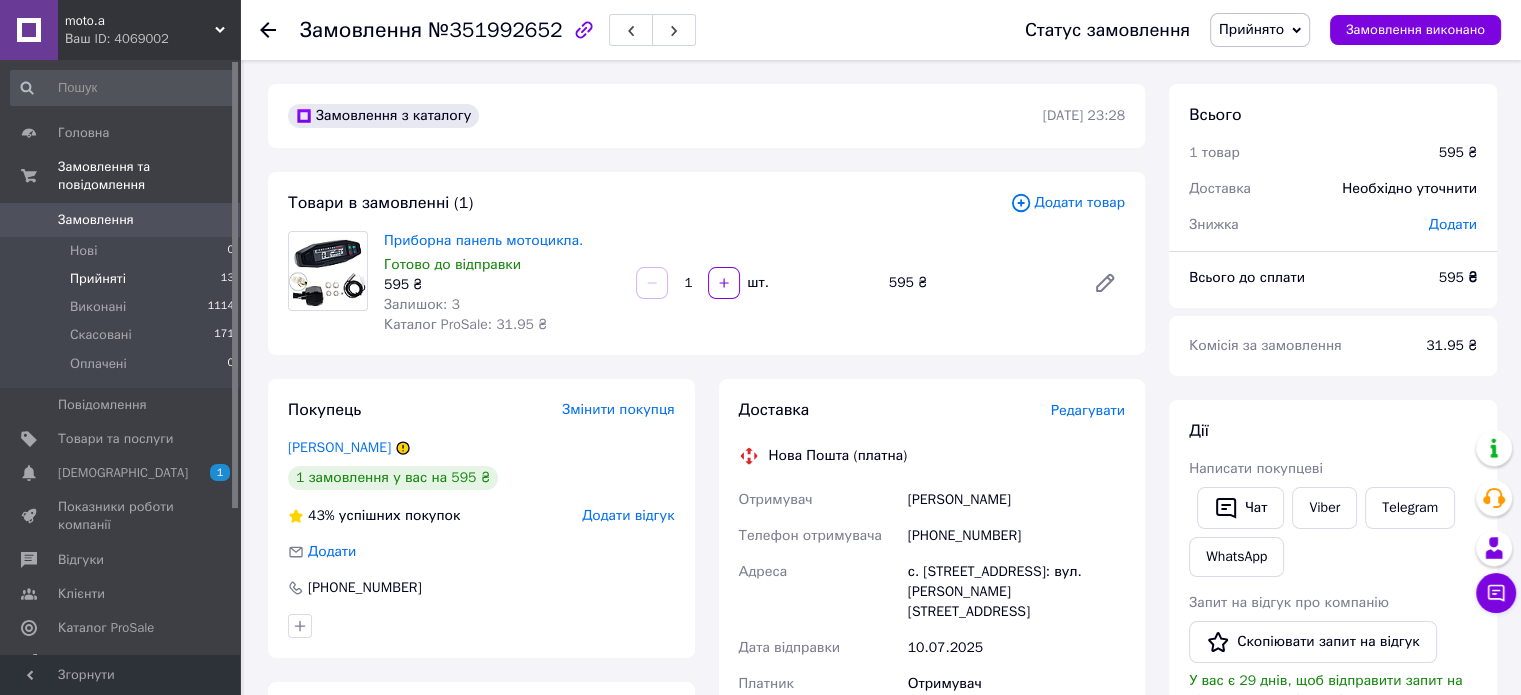 click on "Прийняті 13" at bounding box center (123, 279) 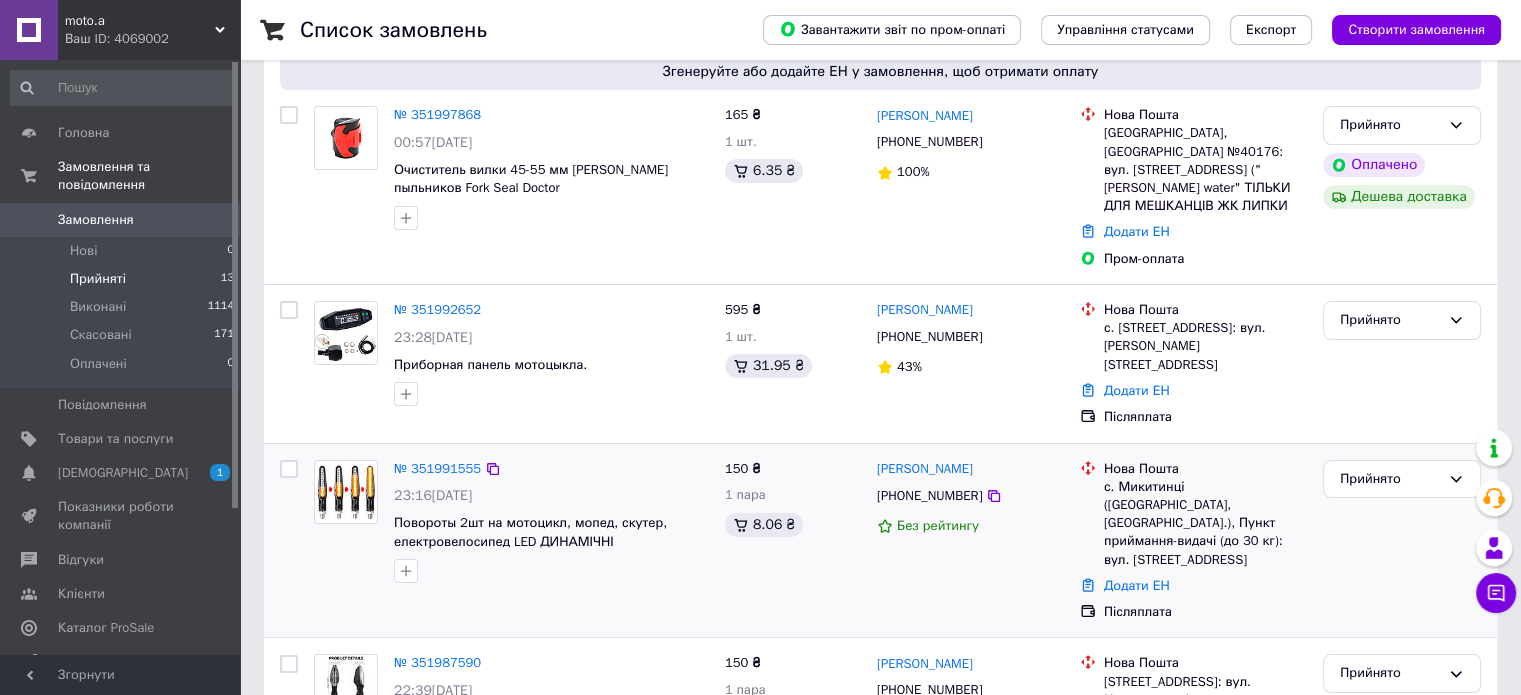scroll, scrollTop: 300, scrollLeft: 0, axis: vertical 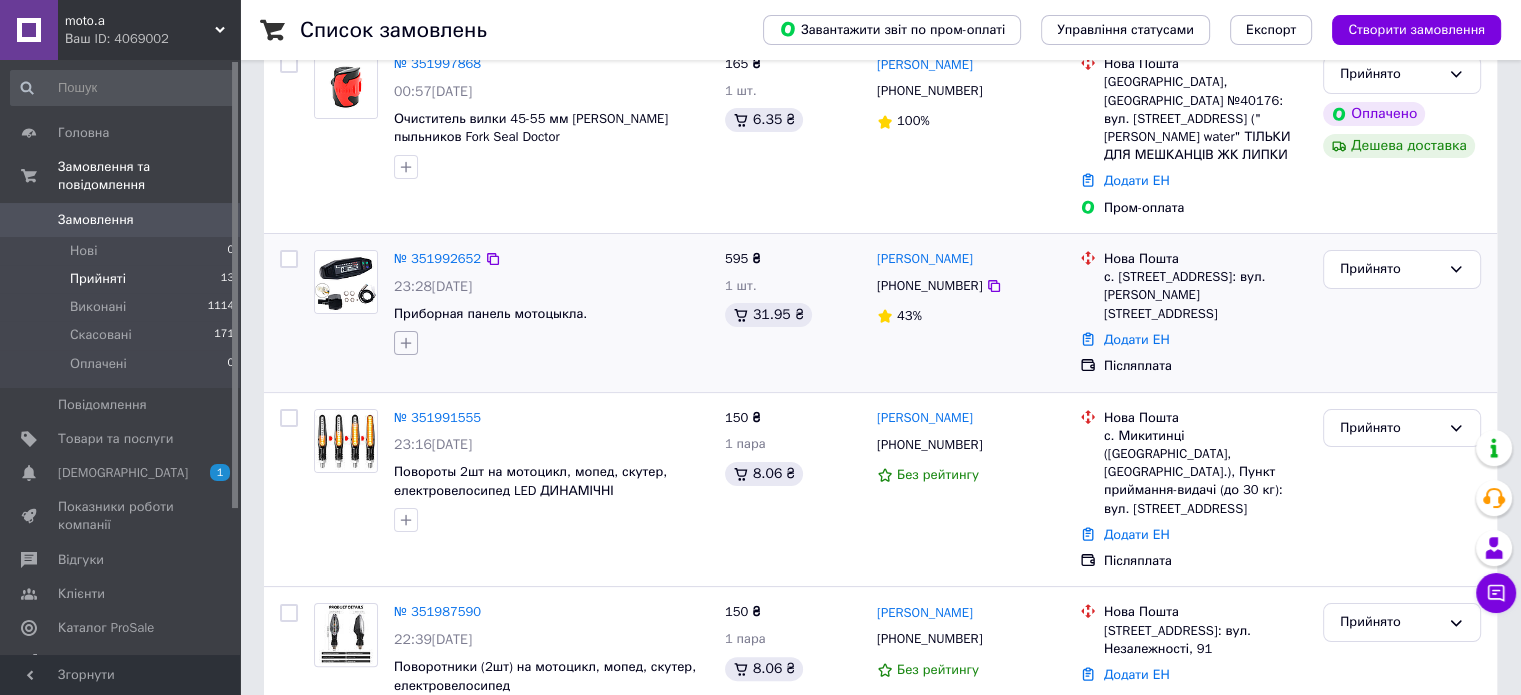 click 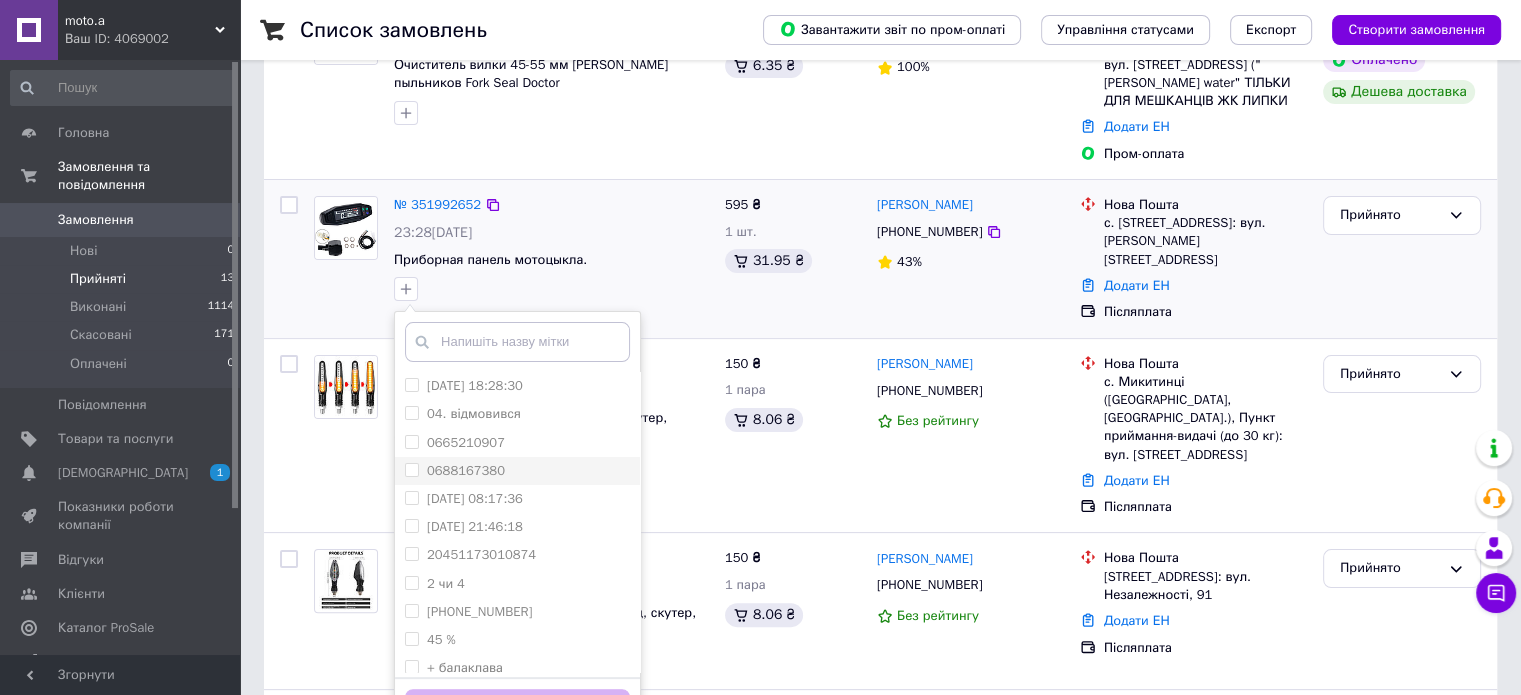 scroll, scrollTop: 500, scrollLeft: 0, axis: vertical 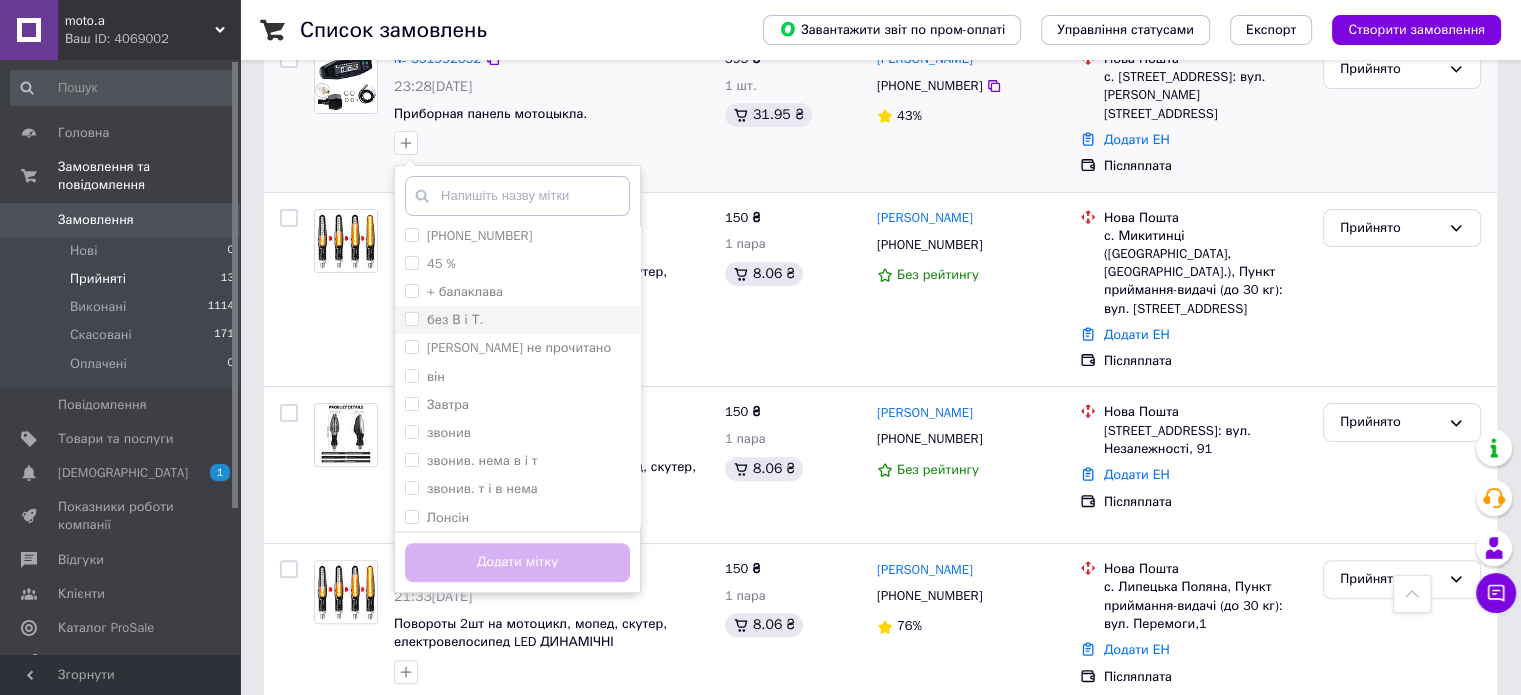 click on "без В і Т." at bounding box center (517, 320) 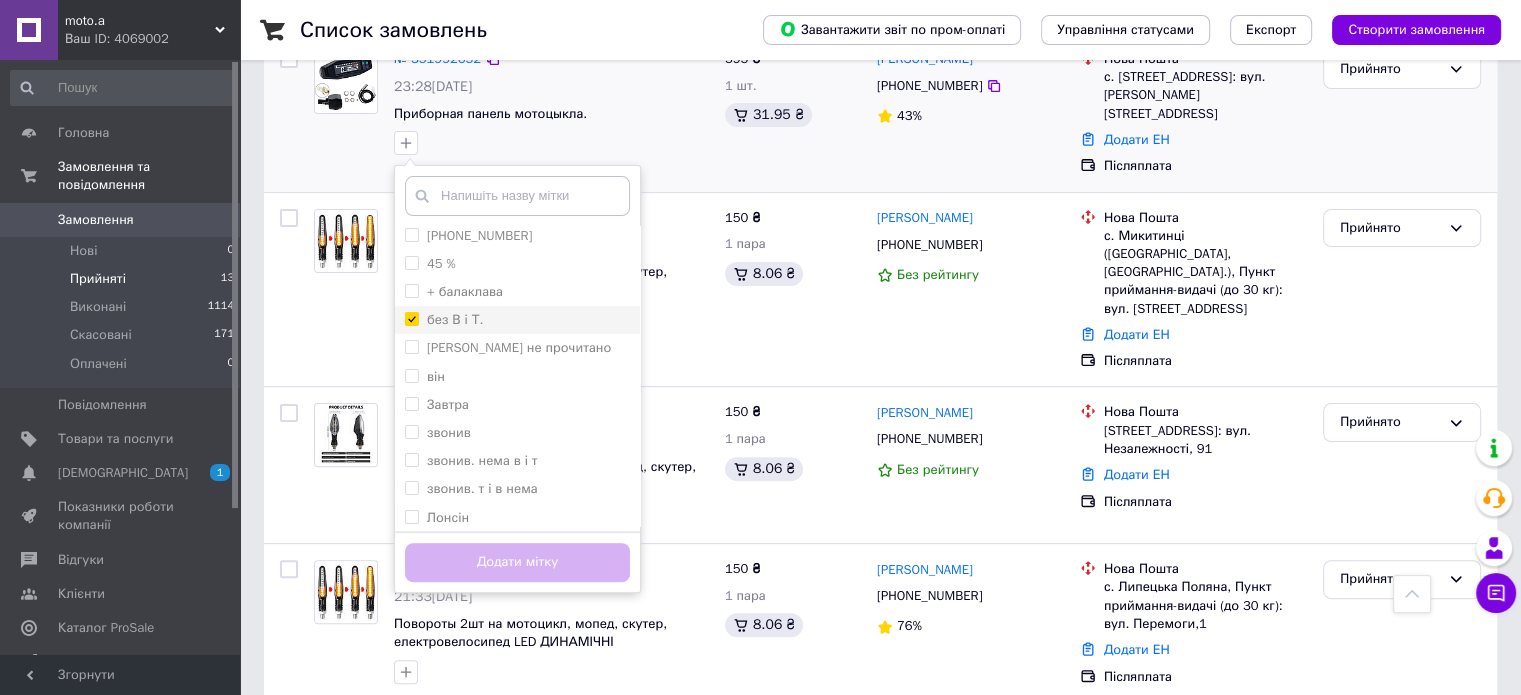 checkbox on "true" 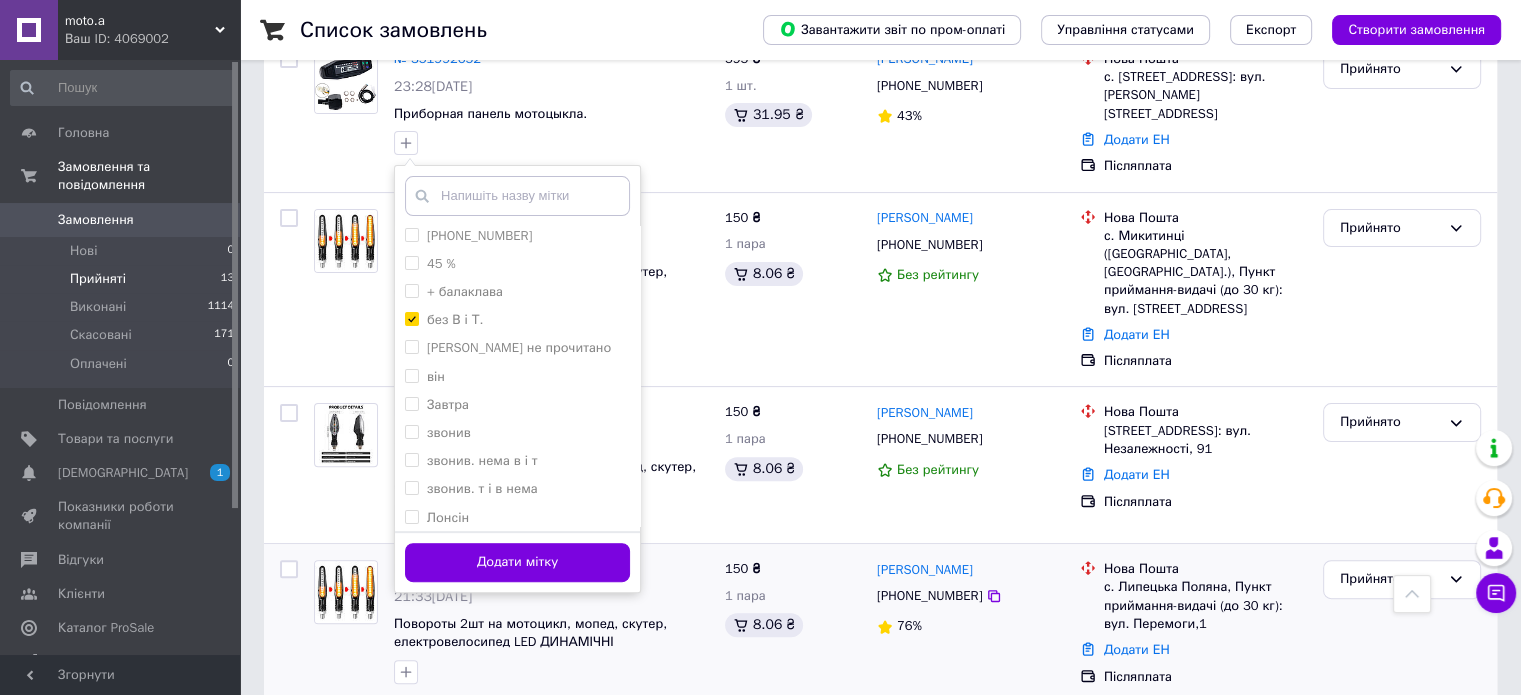 click on "Додати мітку" at bounding box center [517, 562] 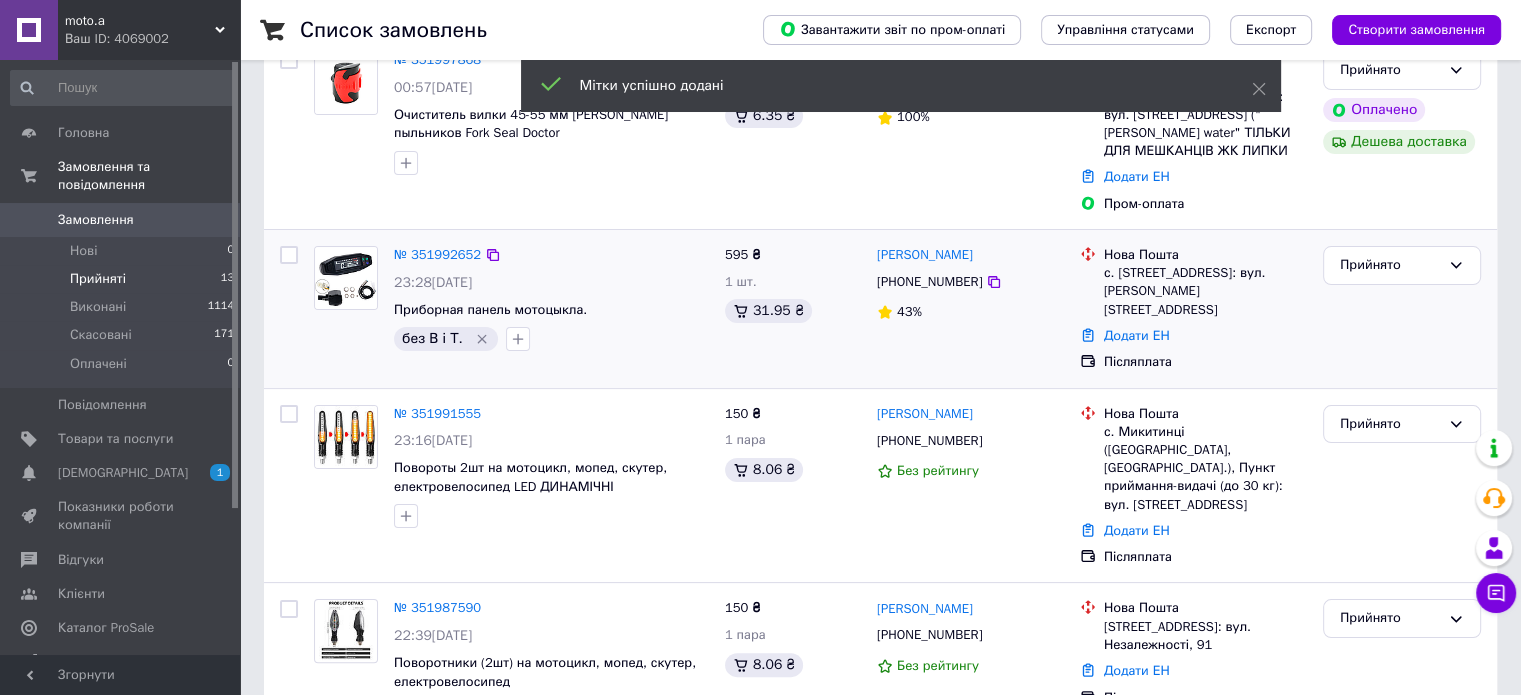 scroll, scrollTop: 400, scrollLeft: 0, axis: vertical 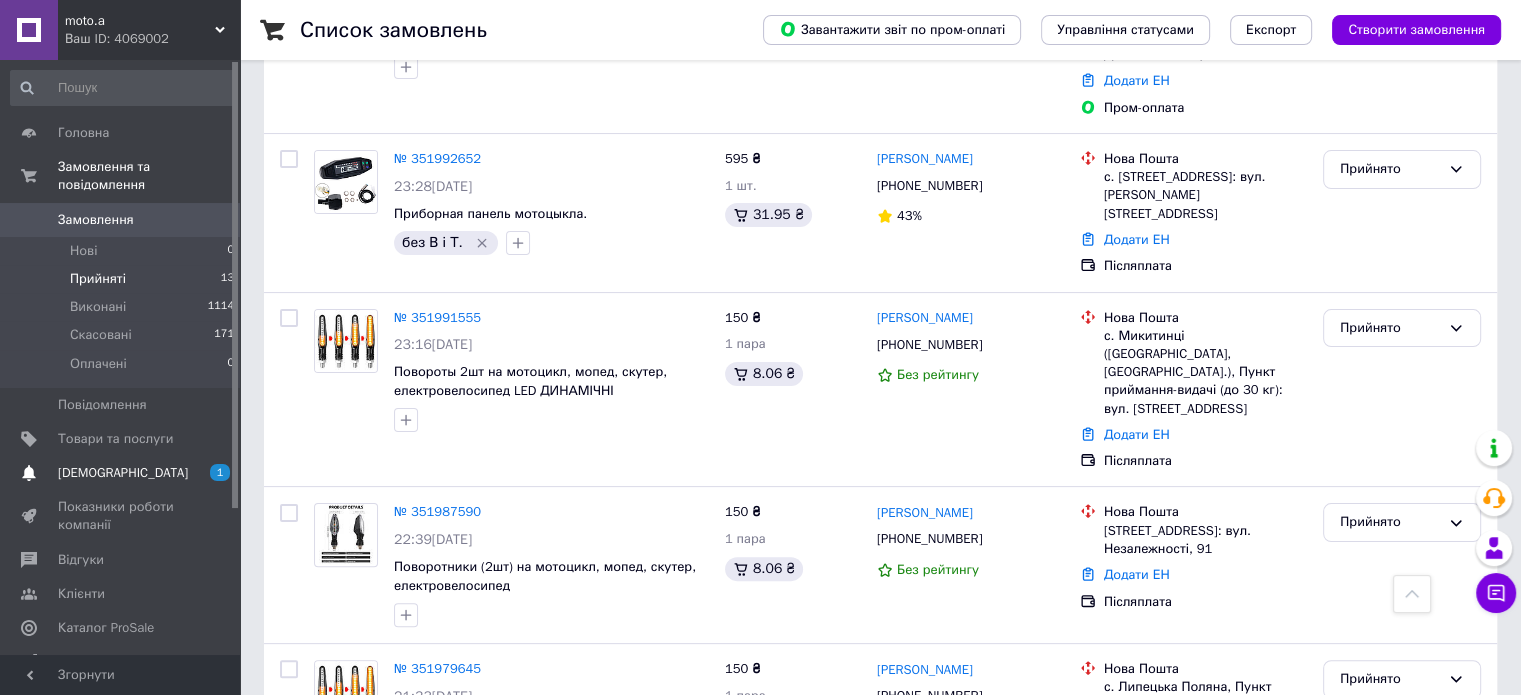 click on "[DEMOGRAPHIC_DATA]" at bounding box center [123, 473] 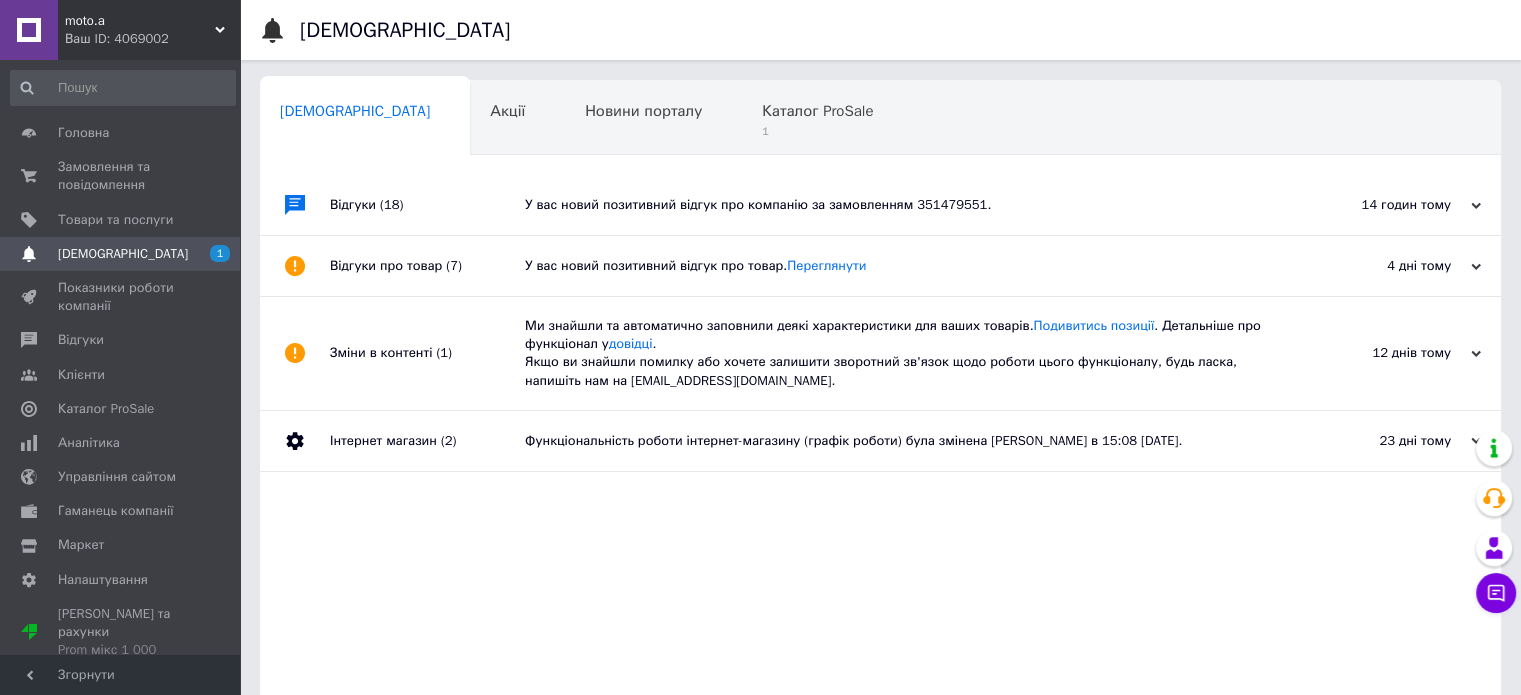 click on "У вас новий позитивний відгук про компанію за замовленням 351479551." at bounding box center [903, 205] 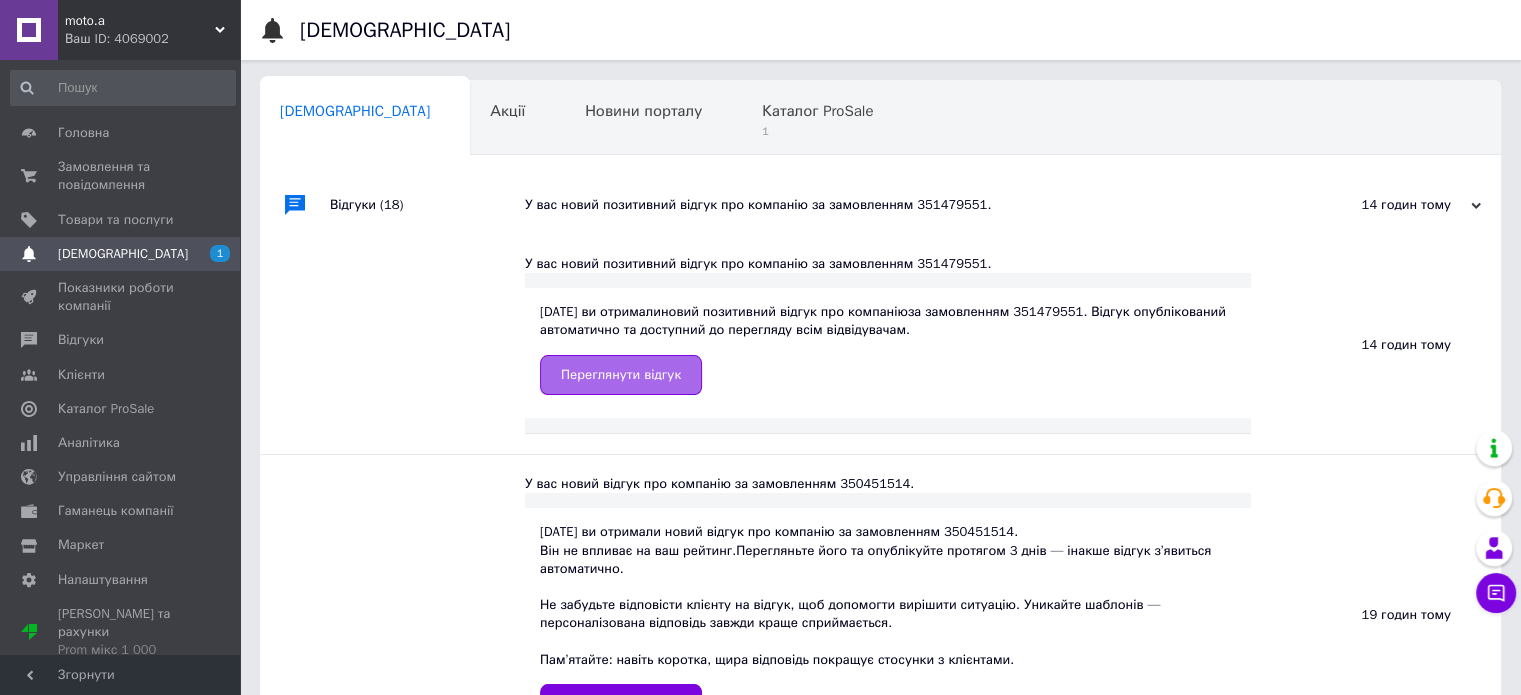 click on "Переглянути відгук" at bounding box center [621, 375] 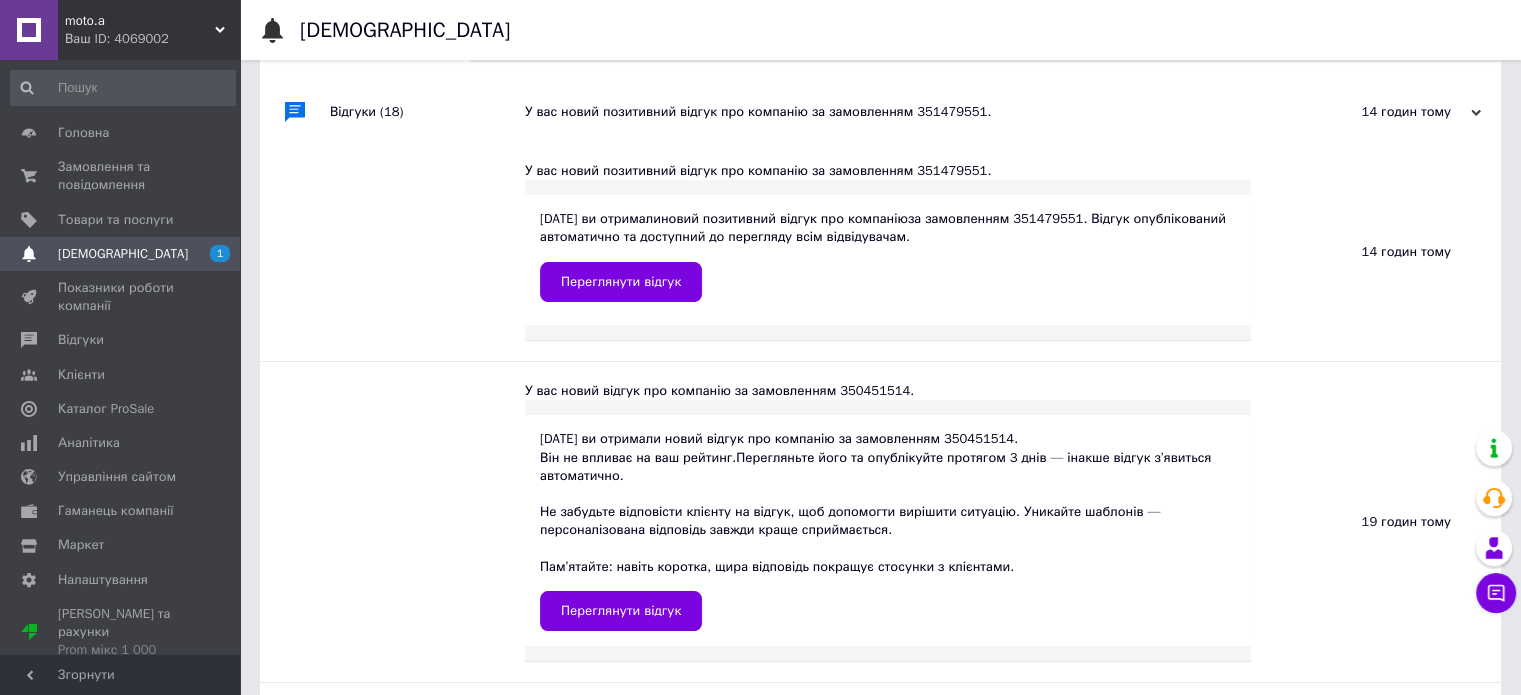 scroll, scrollTop: 200, scrollLeft: 0, axis: vertical 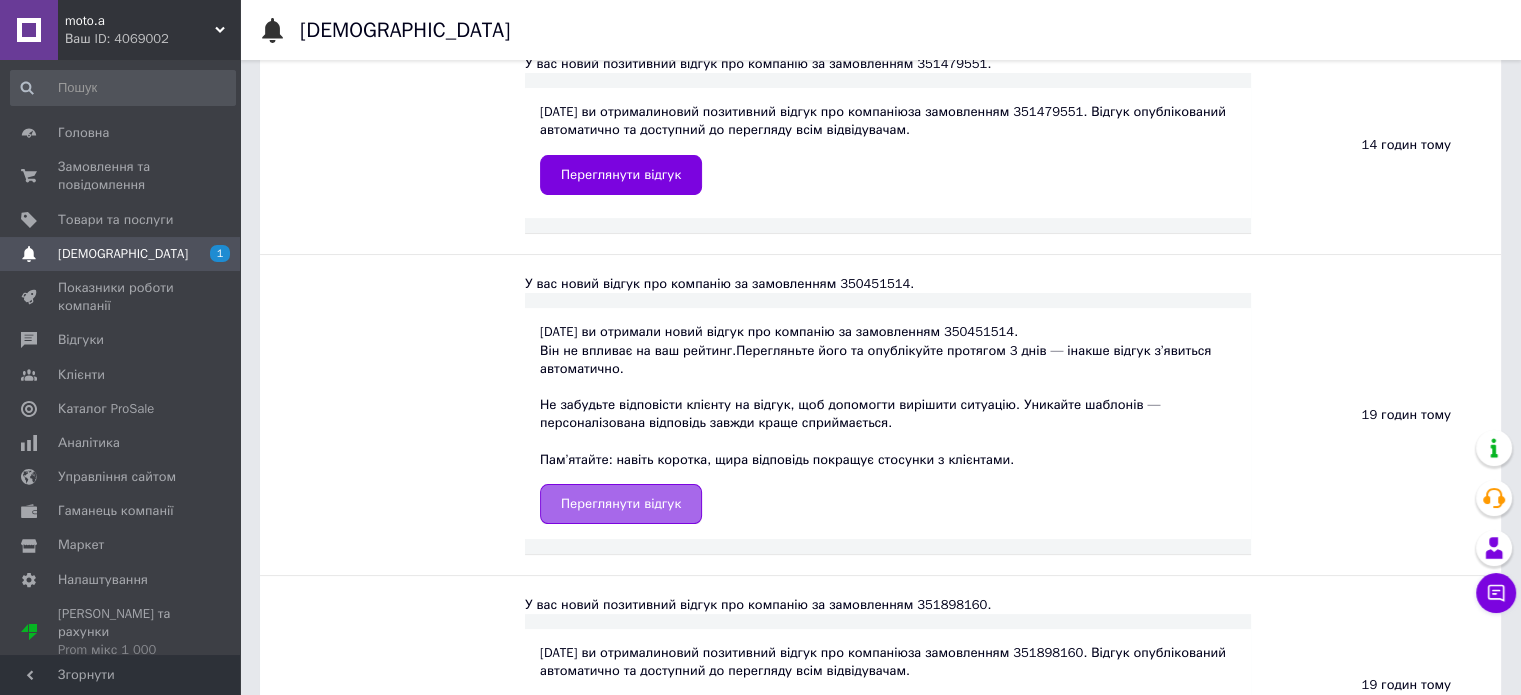 click on "Переглянути відгук" at bounding box center [621, 504] 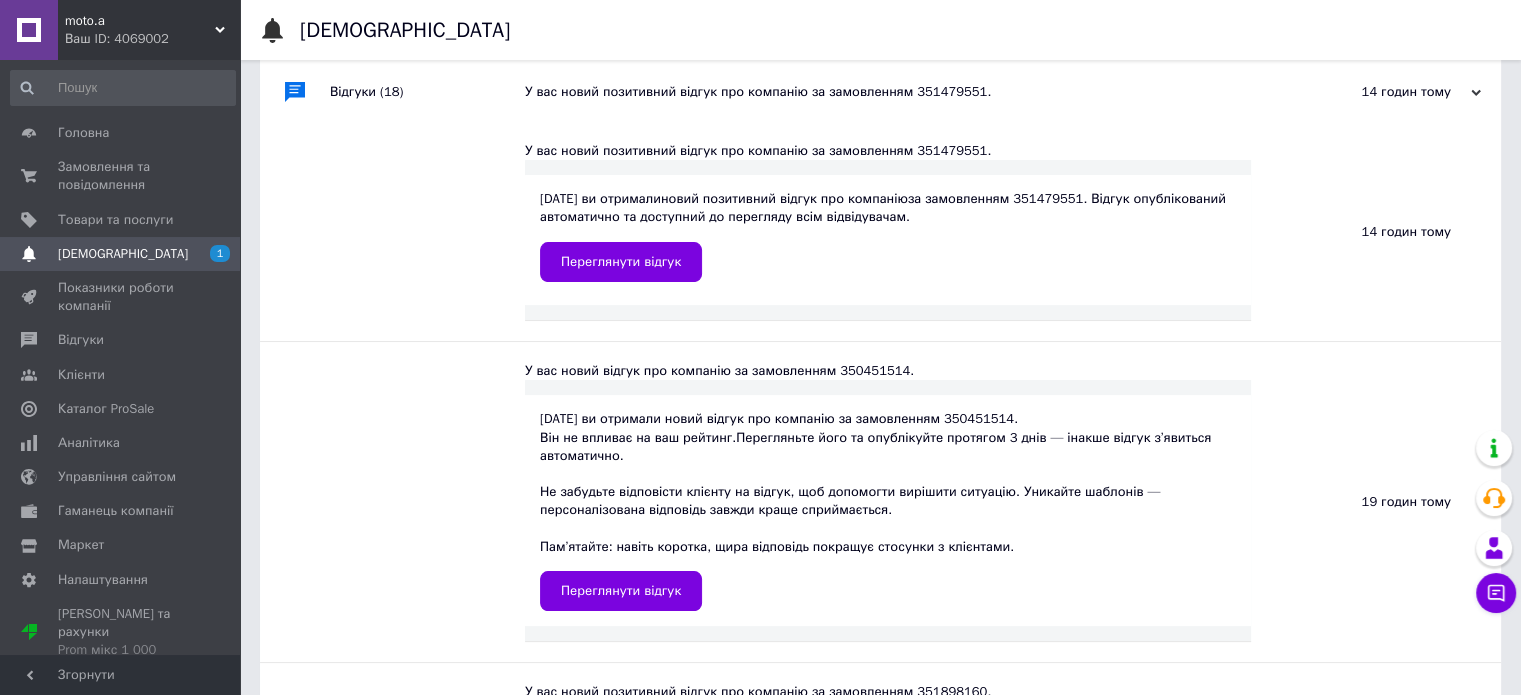 scroll, scrollTop: 0, scrollLeft: 0, axis: both 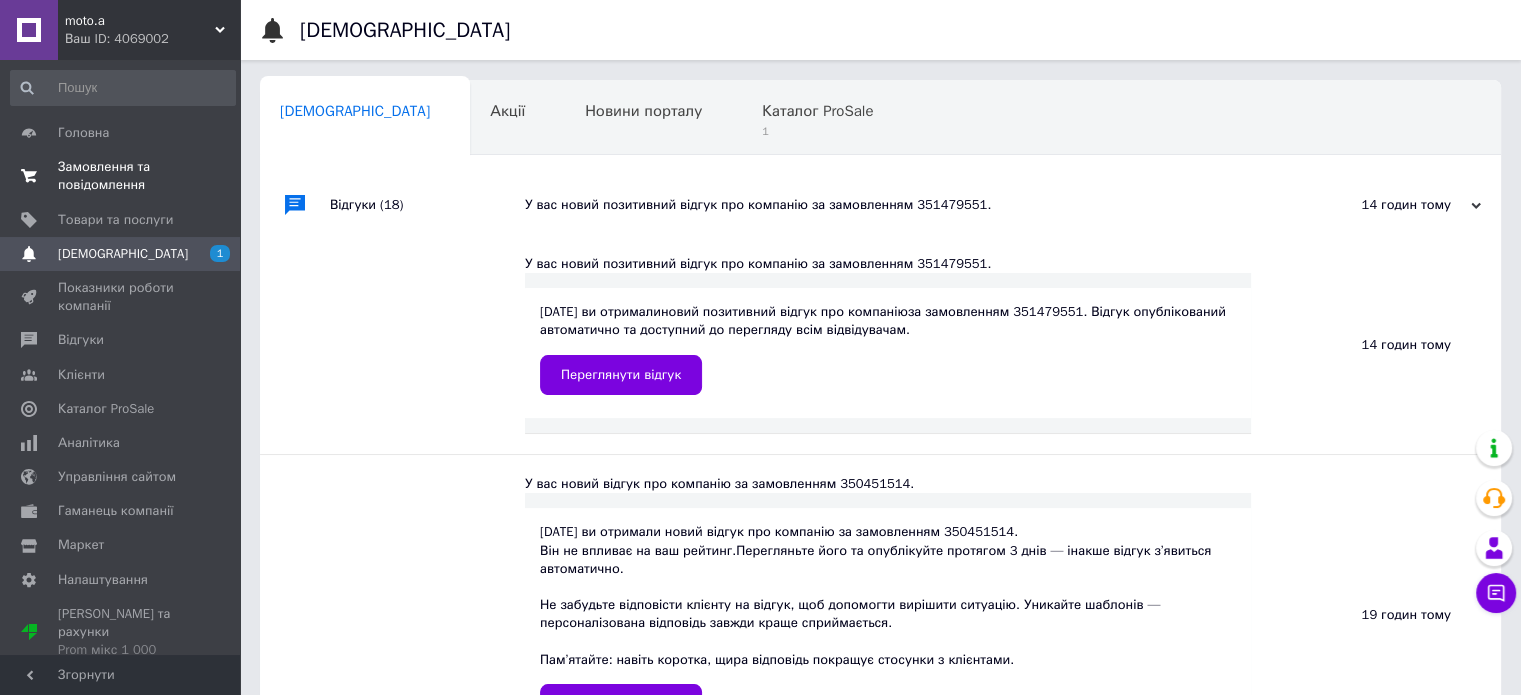 click on "Замовлення та повідомлення" at bounding box center (121, 176) 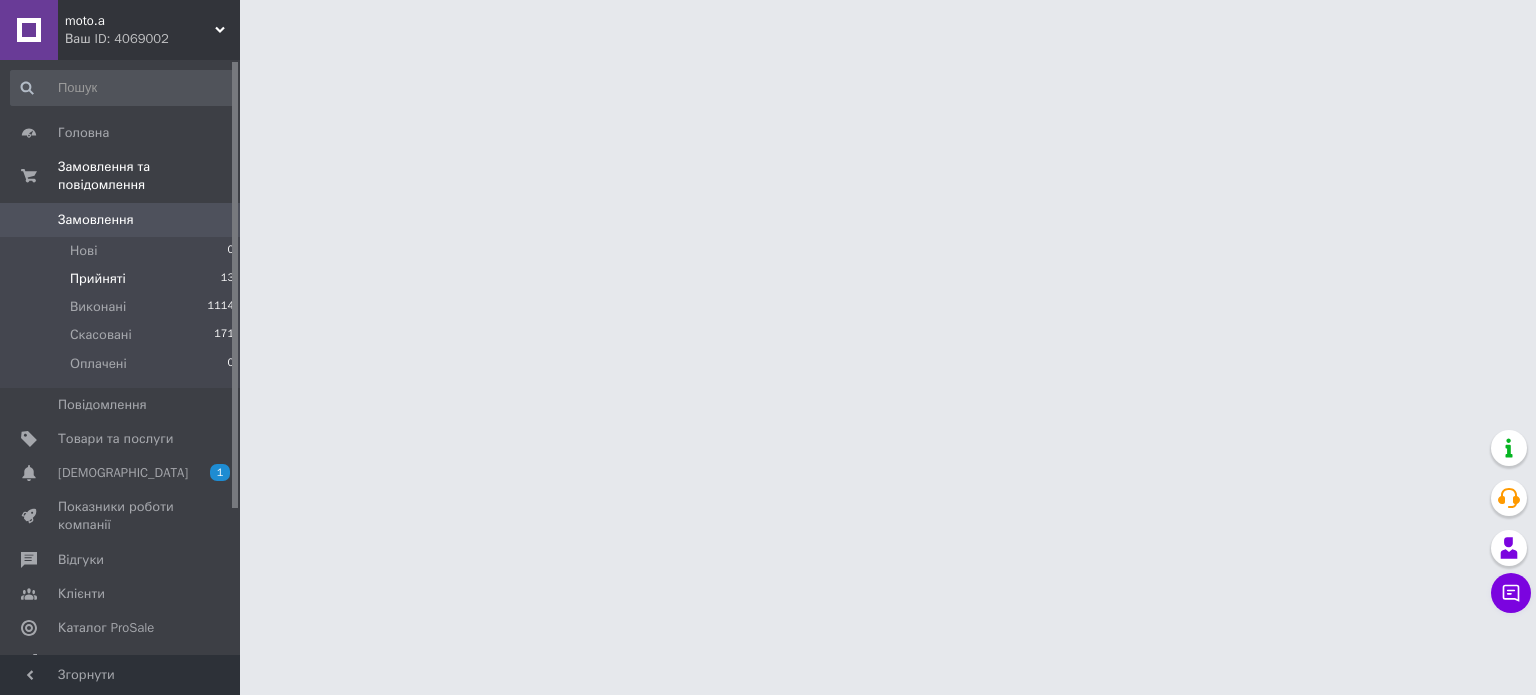 click on "Прийняті" at bounding box center [98, 279] 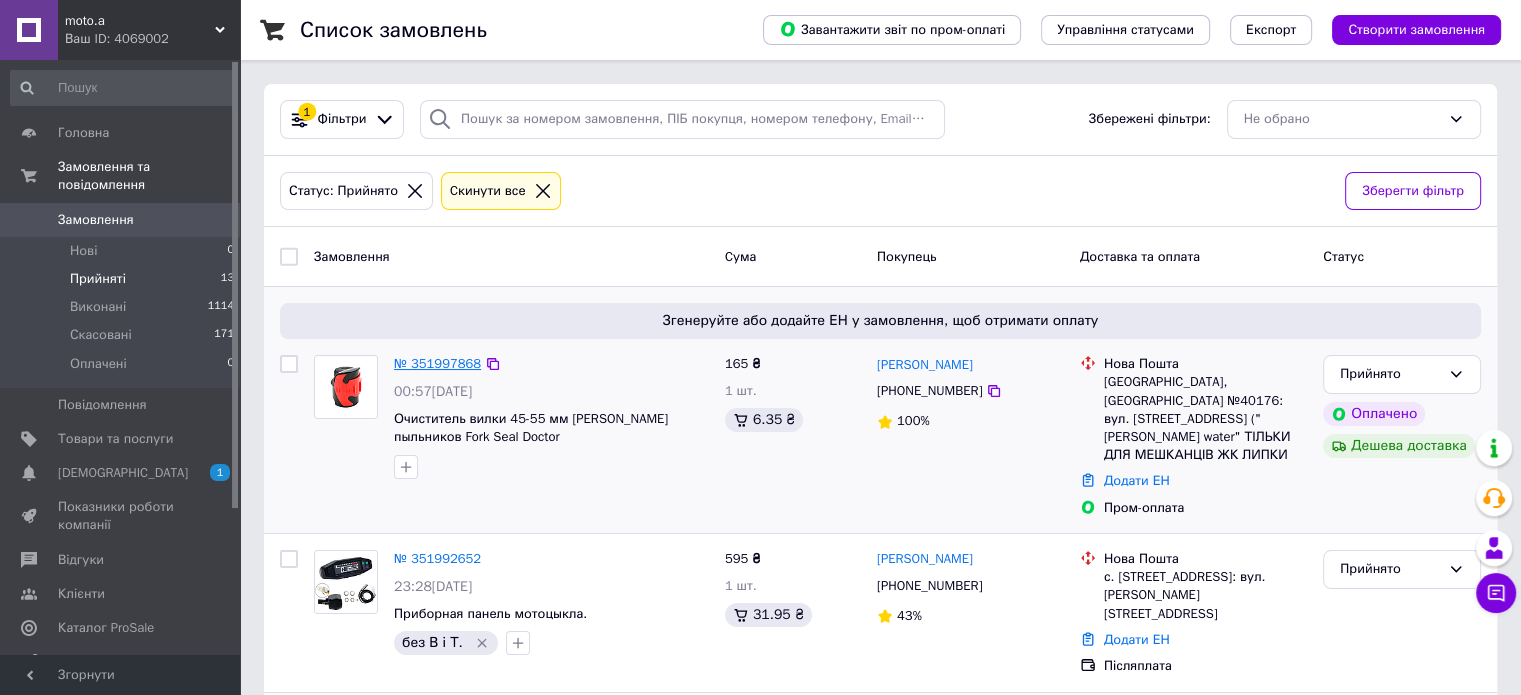 click on "№ 351997868" at bounding box center (437, 363) 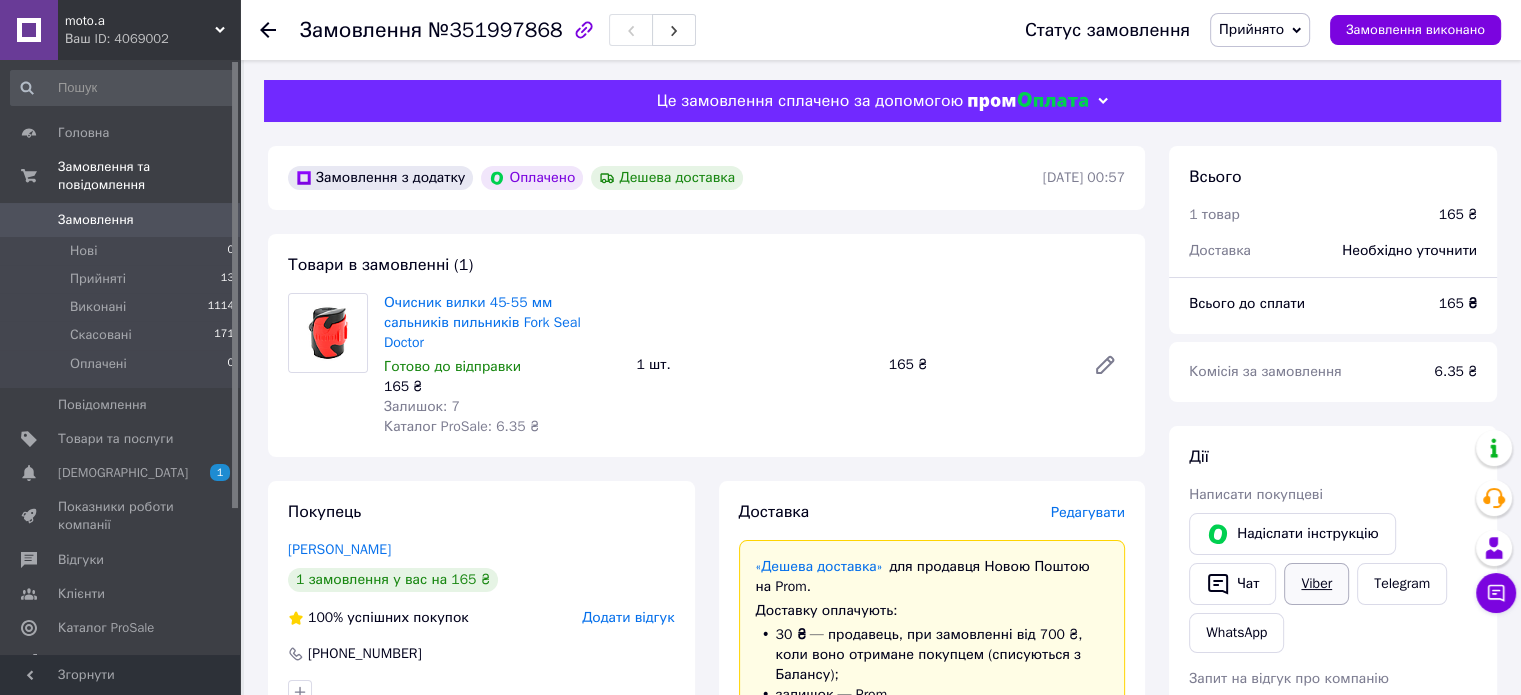 click on "Viber" at bounding box center [1316, 584] 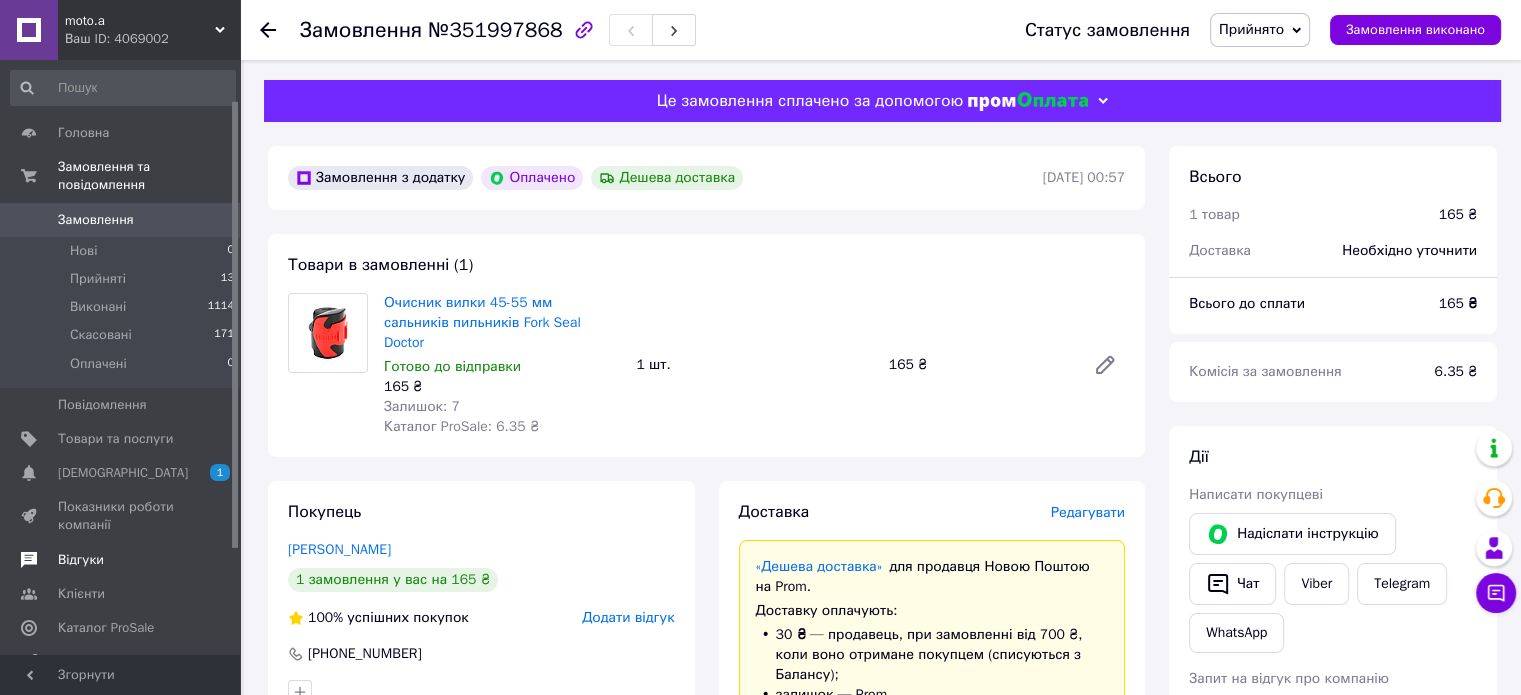 scroll, scrollTop: 194, scrollLeft: 0, axis: vertical 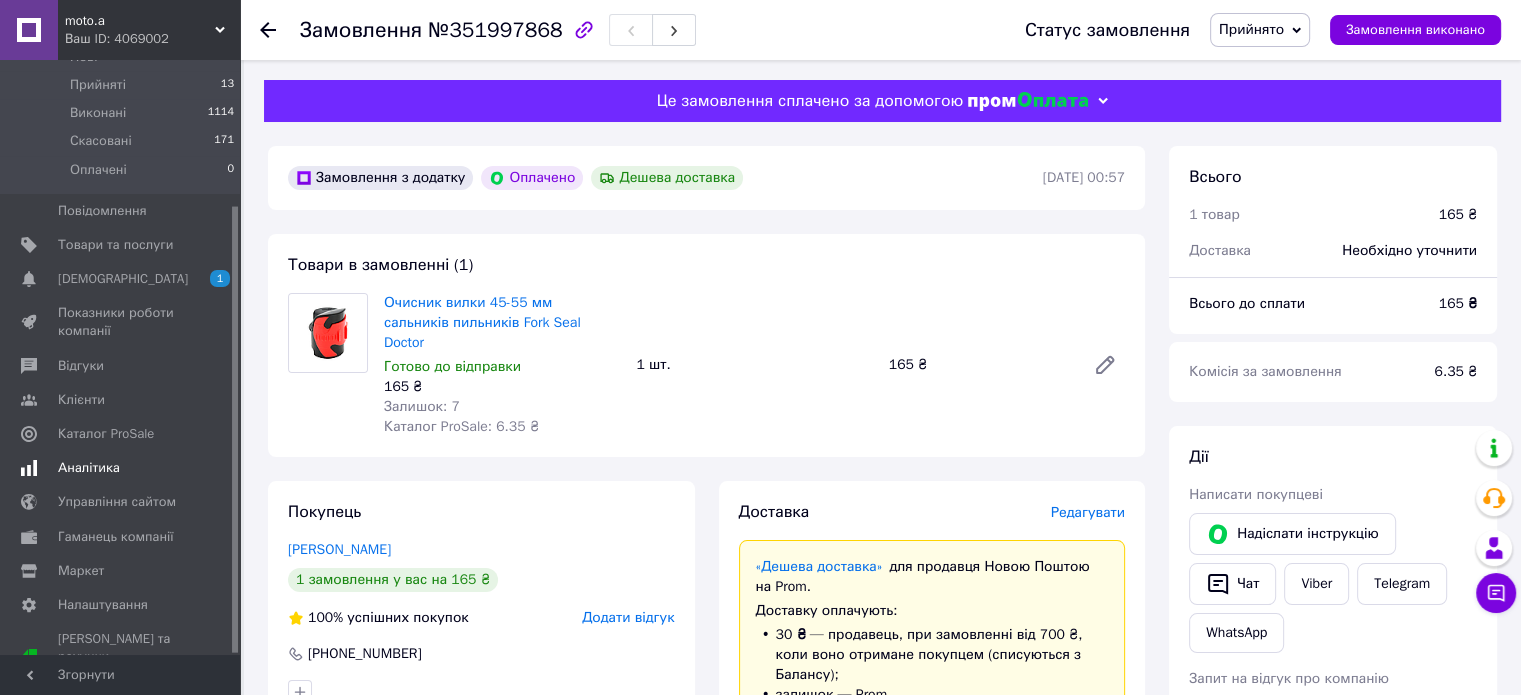 click on "Аналітика" at bounding box center (89, 468) 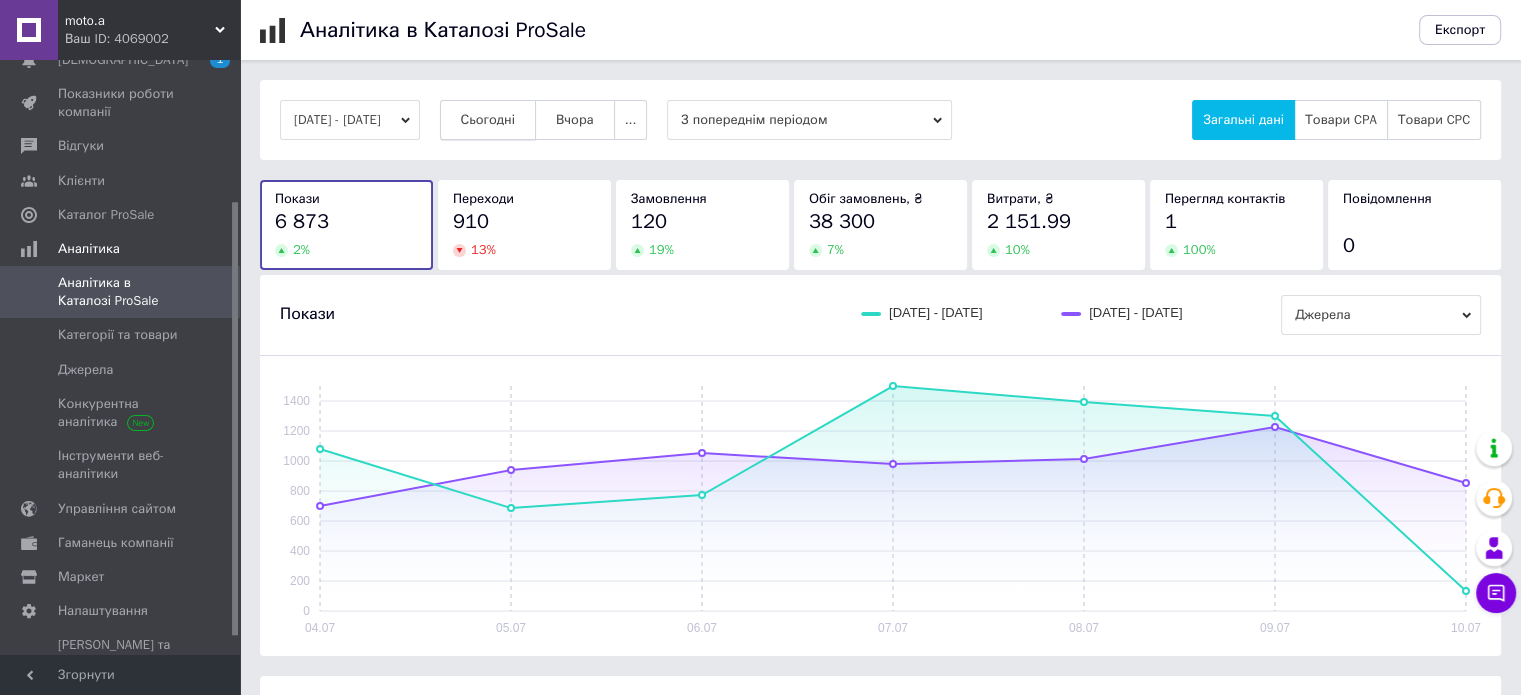 click on "Сьогодні" at bounding box center (488, 120) 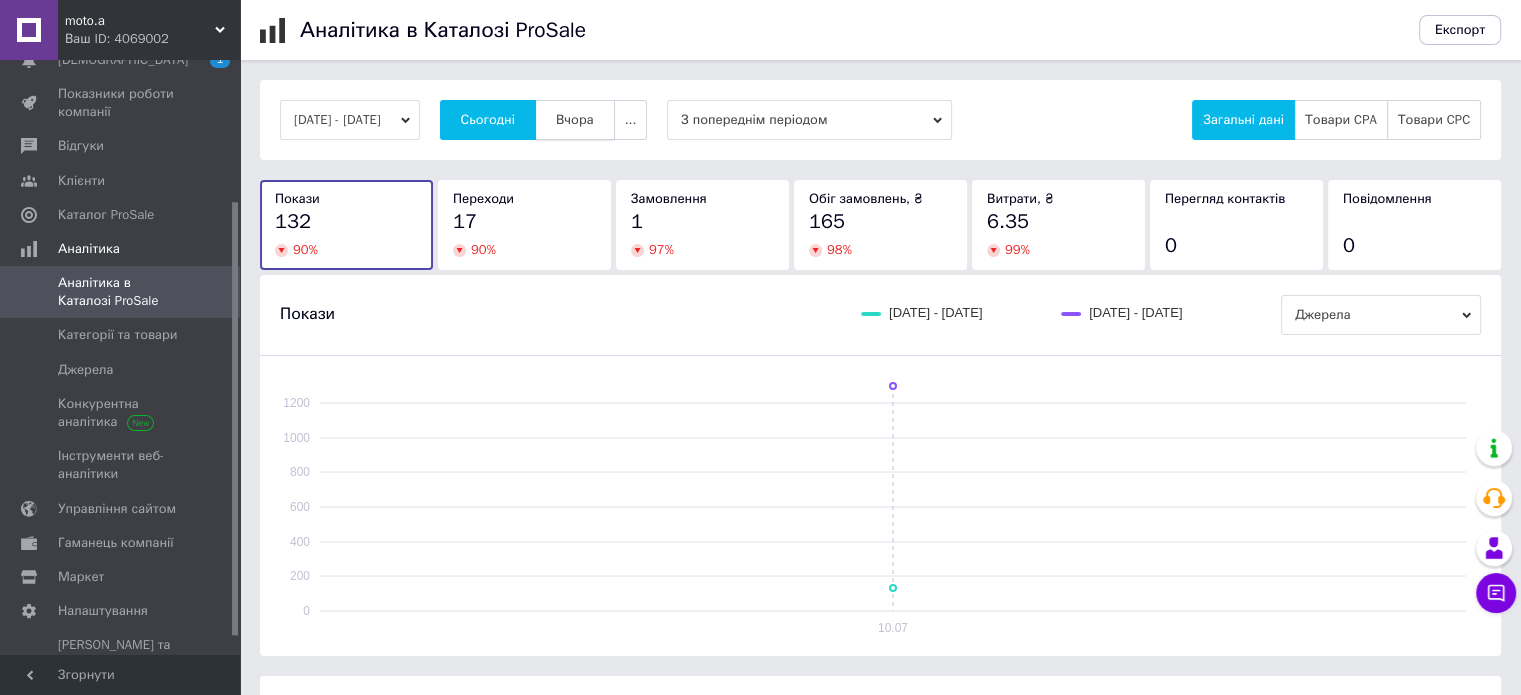 click on "Вчора" at bounding box center [575, 120] 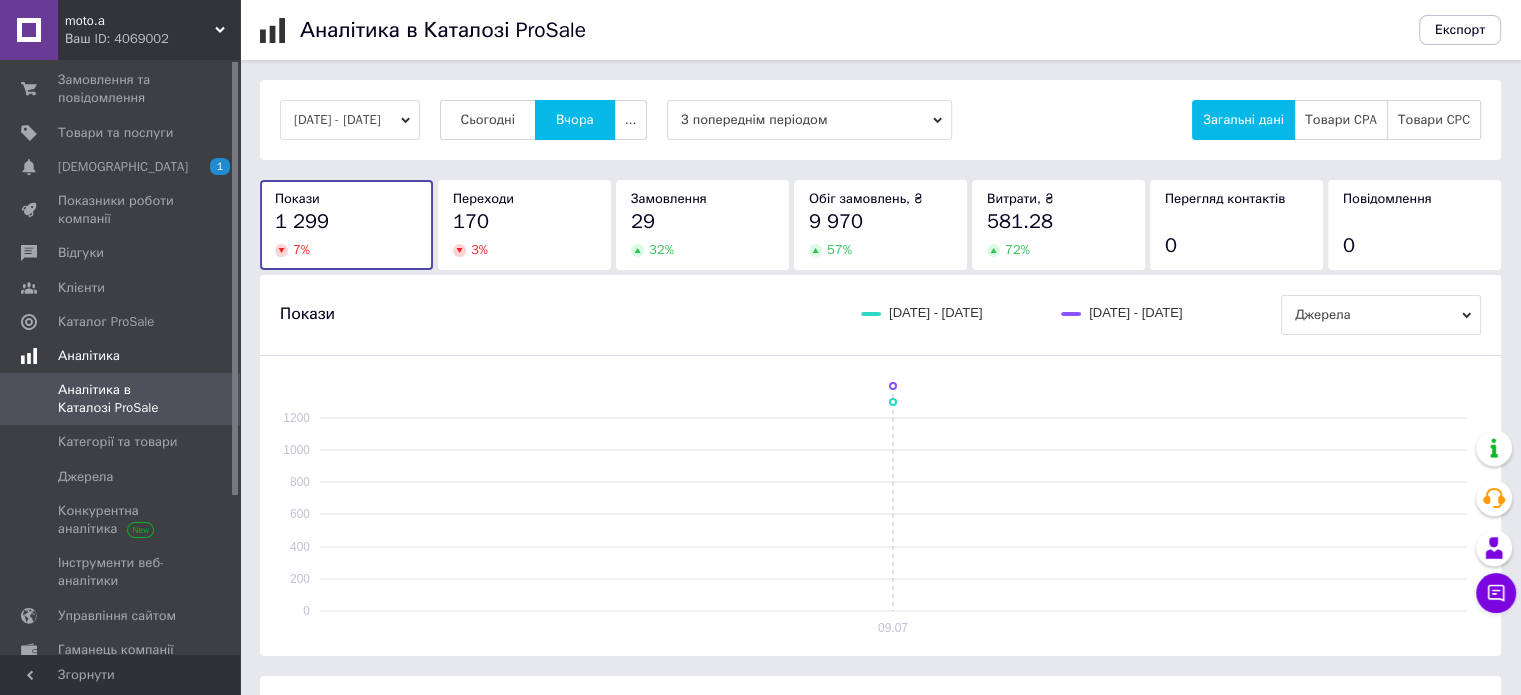 scroll, scrollTop: 0, scrollLeft: 0, axis: both 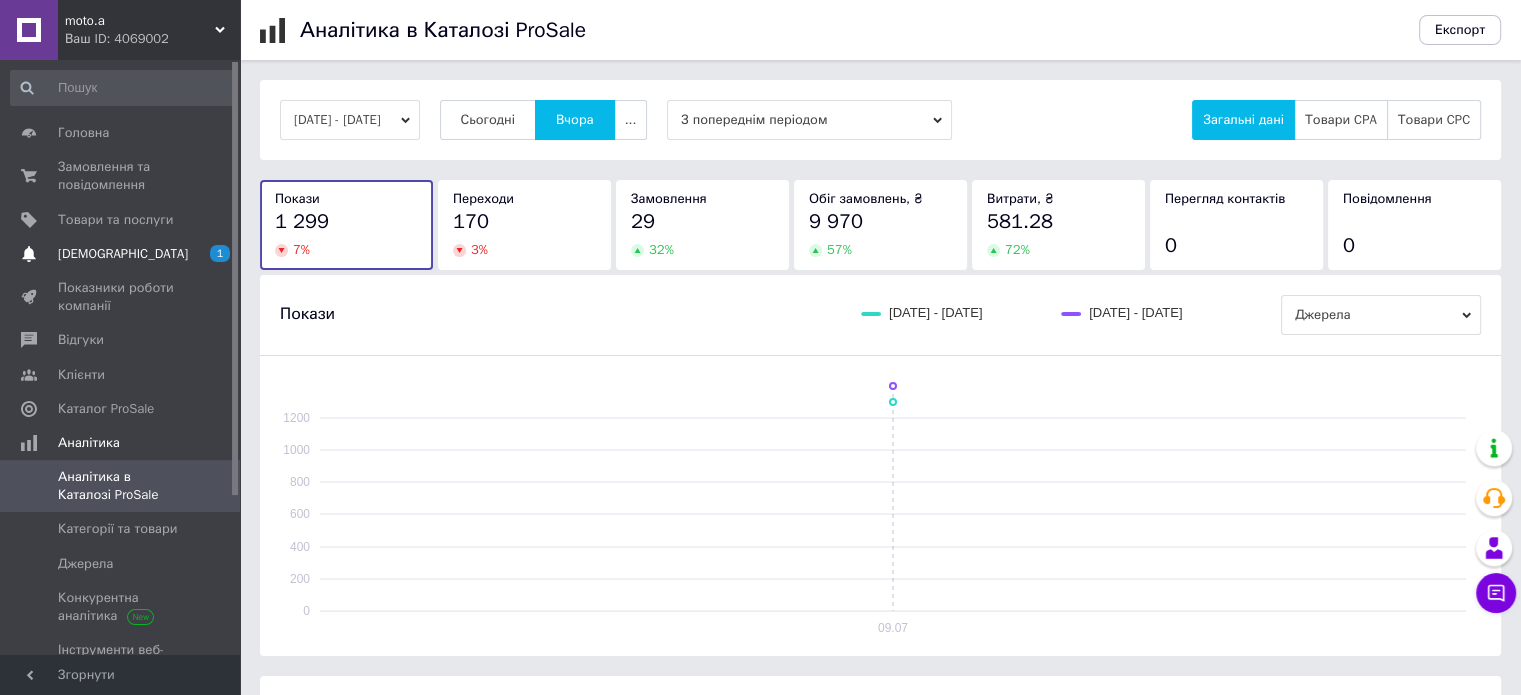 click on "Сповіщення 1" at bounding box center (123, 254) 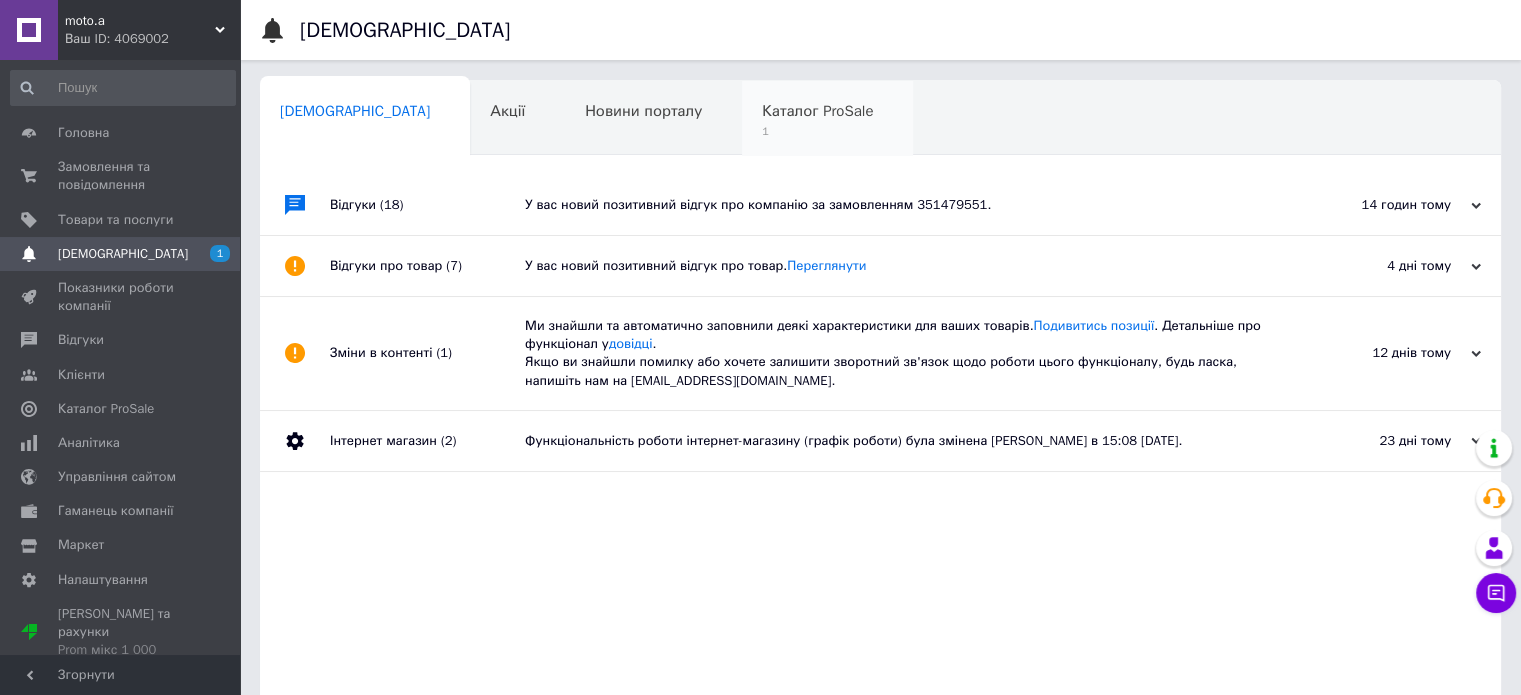 click on "Каталог ProSale" at bounding box center [817, 111] 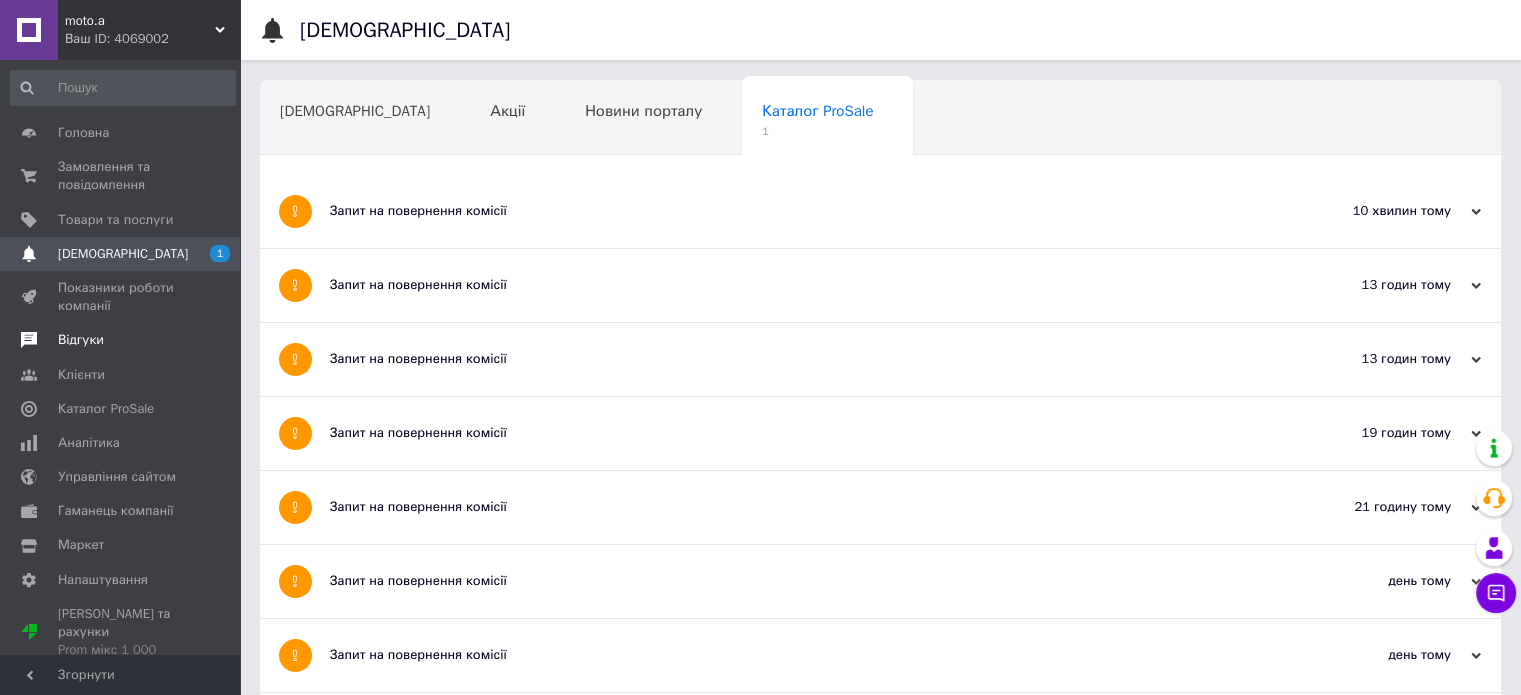 click on "Відгуки" at bounding box center [81, 340] 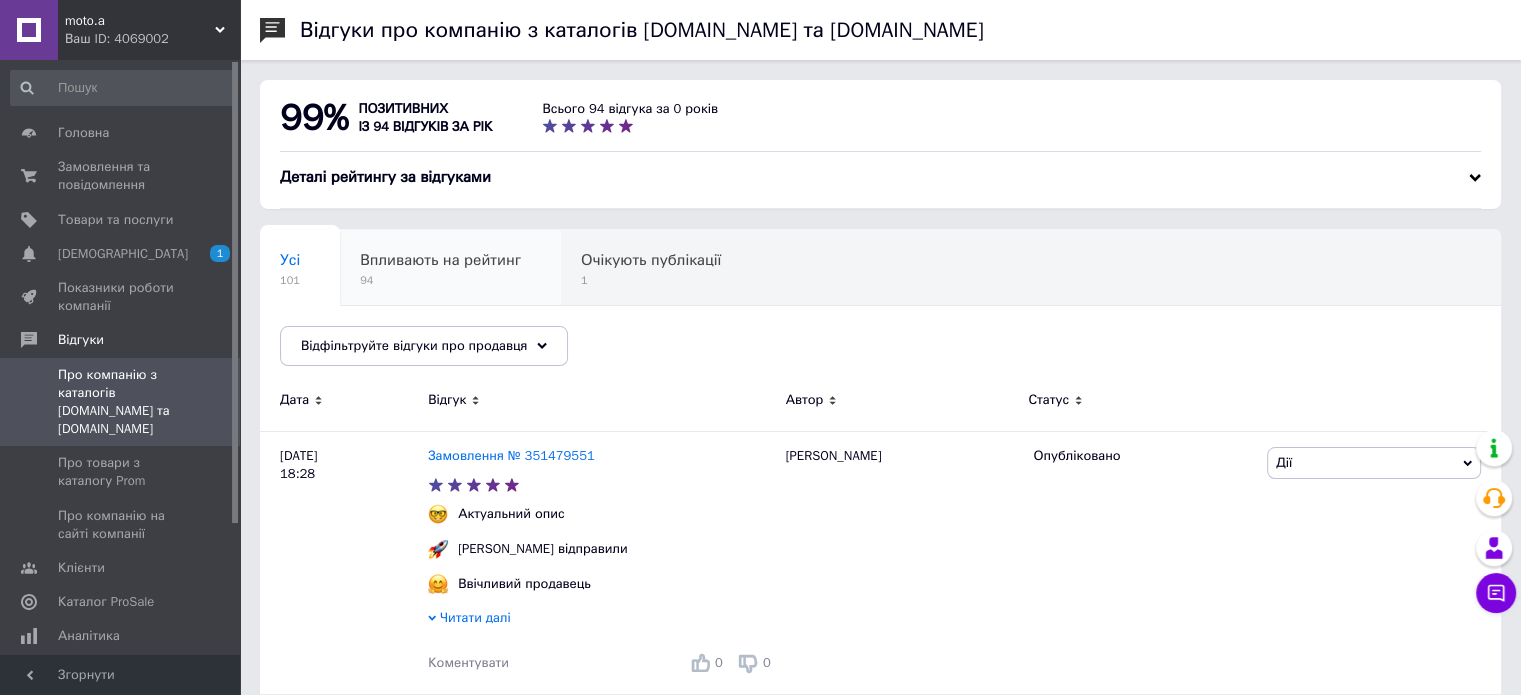 click on "Впливають на рейтинг" at bounding box center [440, 260] 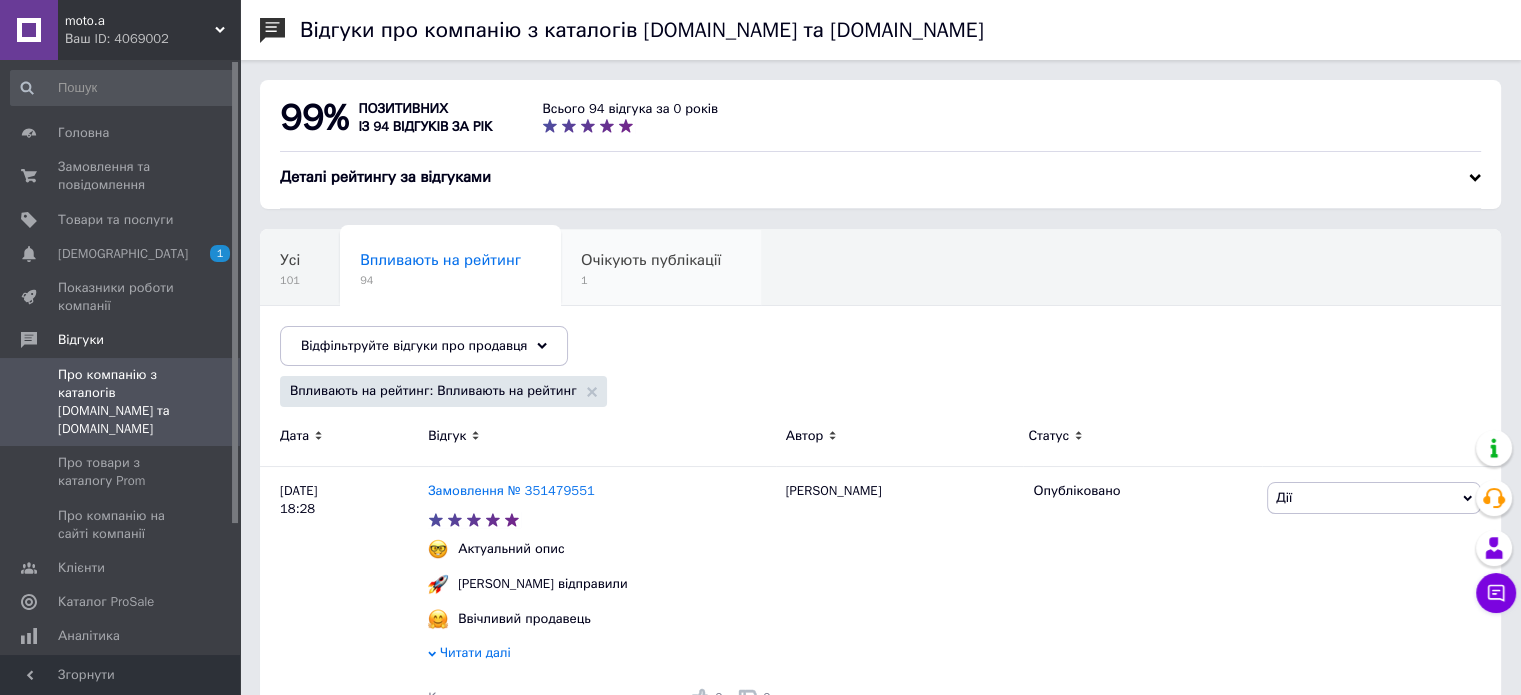 click on "Очікують публікації" at bounding box center (651, 260) 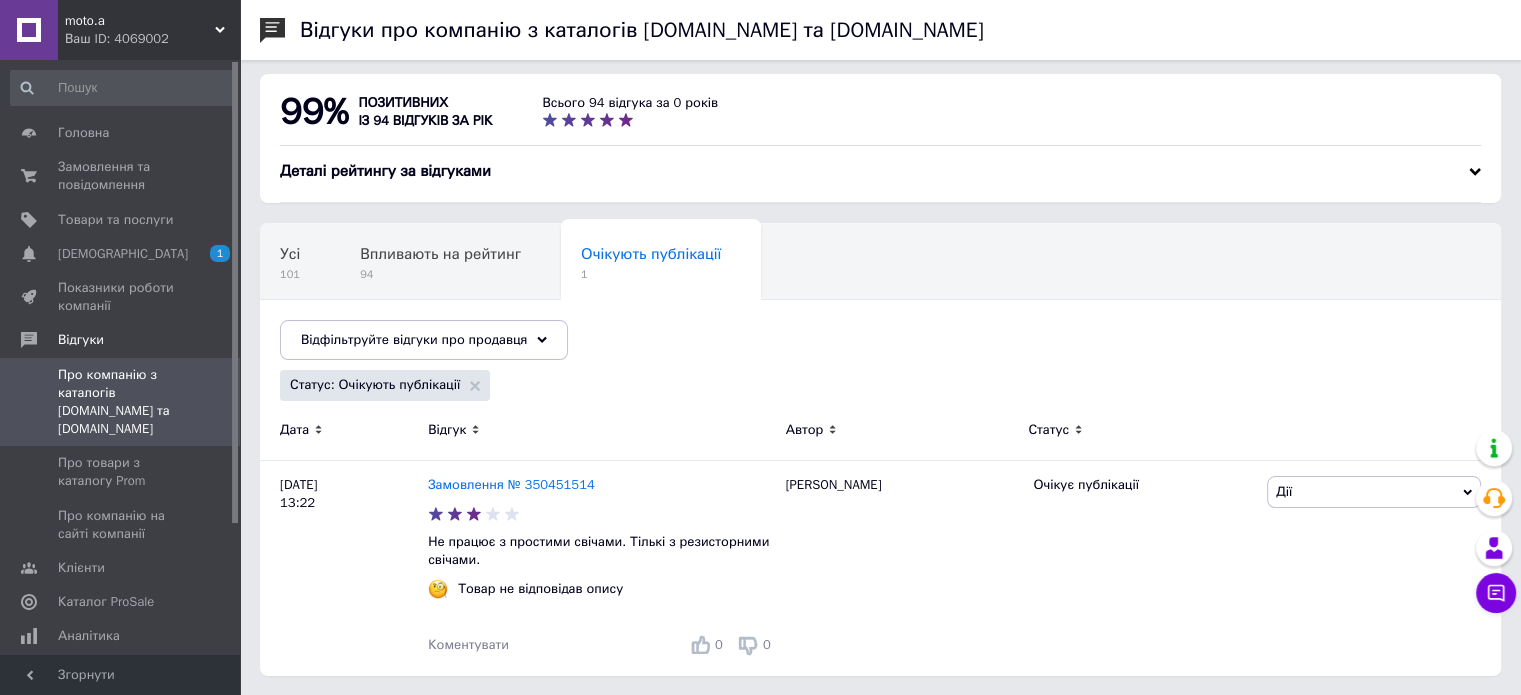 scroll, scrollTop: 8, scrollLeft: 0, axis: vertical 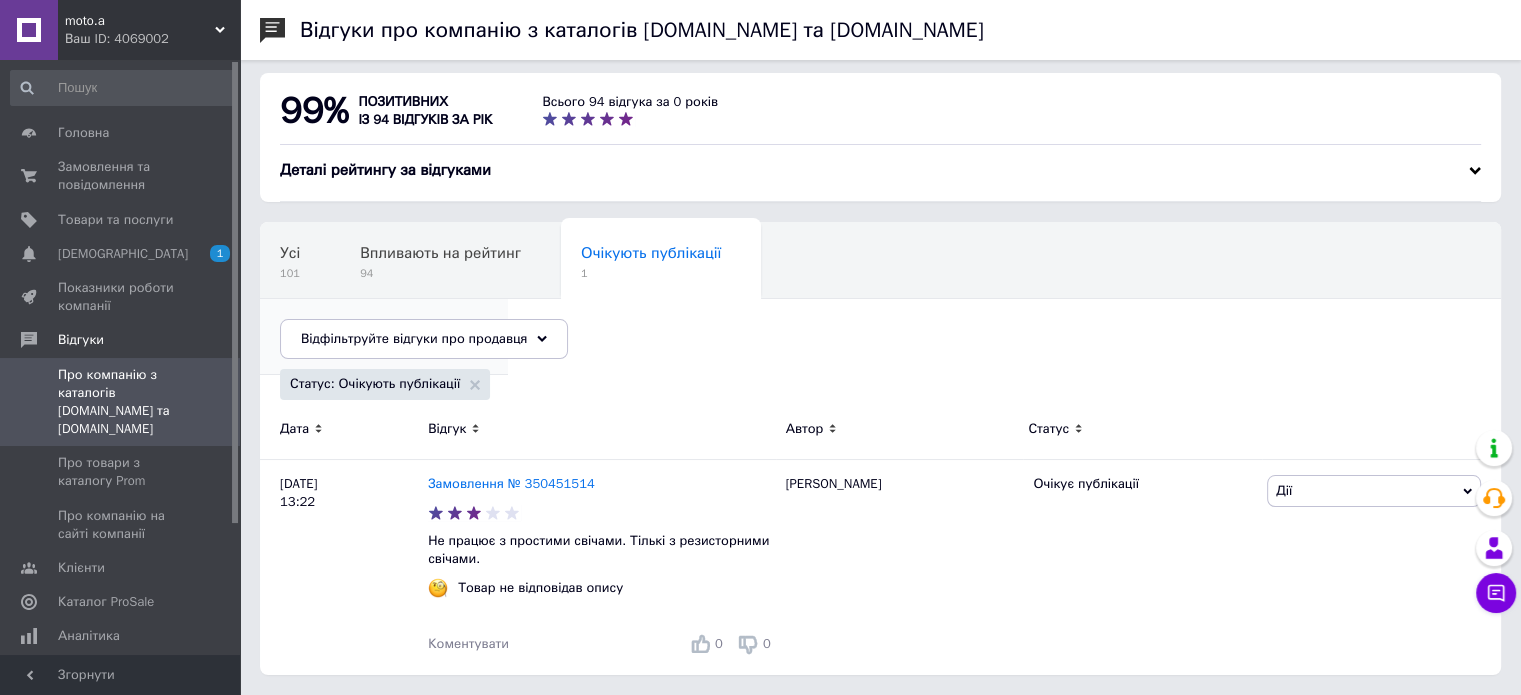 click on "Опубліковані без комен..." at bounding box center (374, 329) 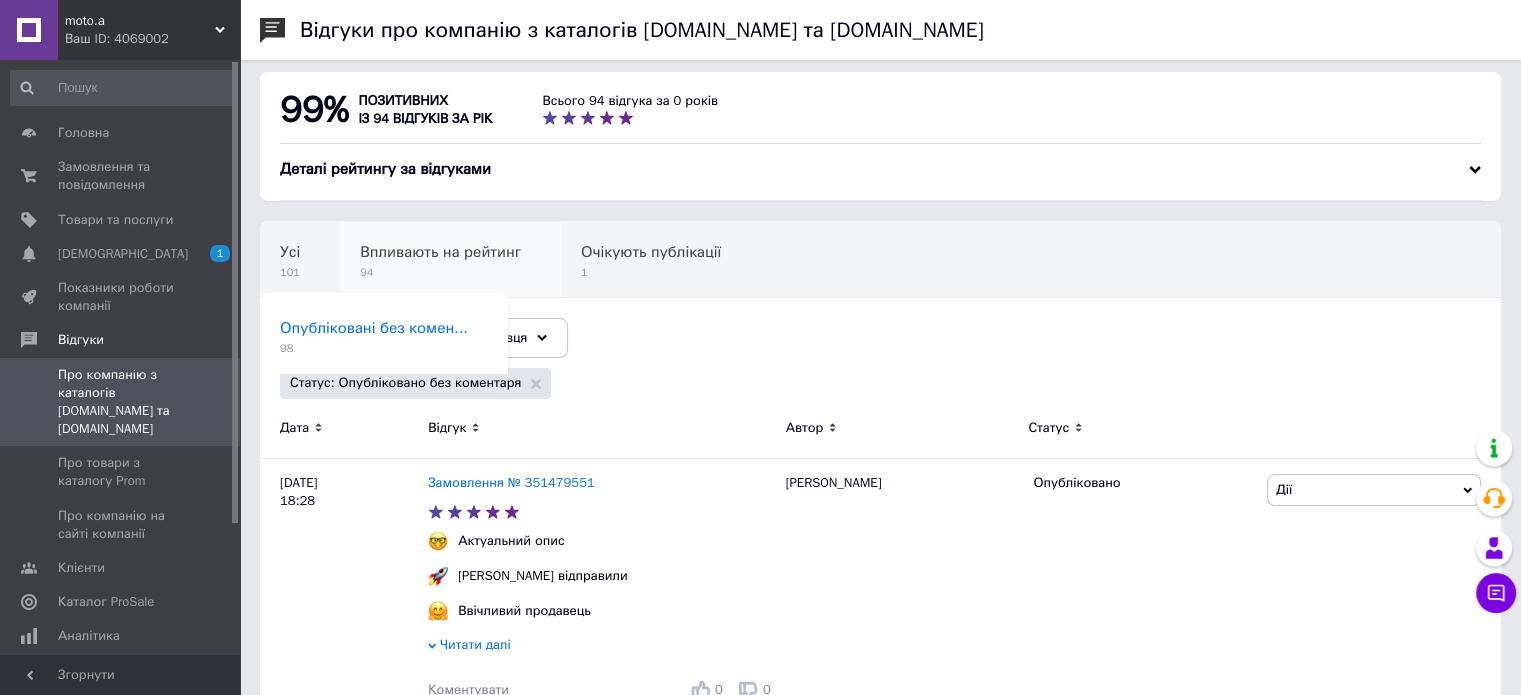 click on "Впливають на рейтинг" at bounding box center (440, 252) 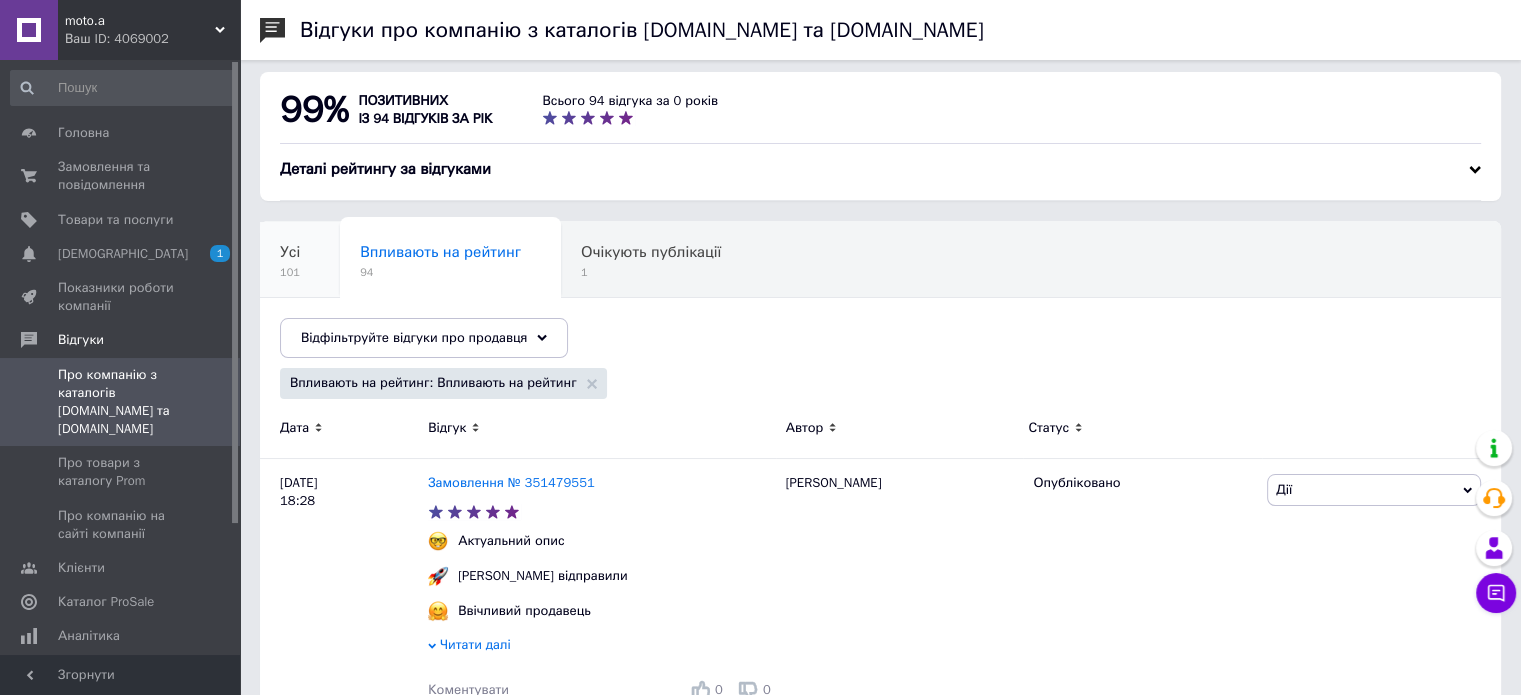 click on "Усі" at bounding box center [290, 252] 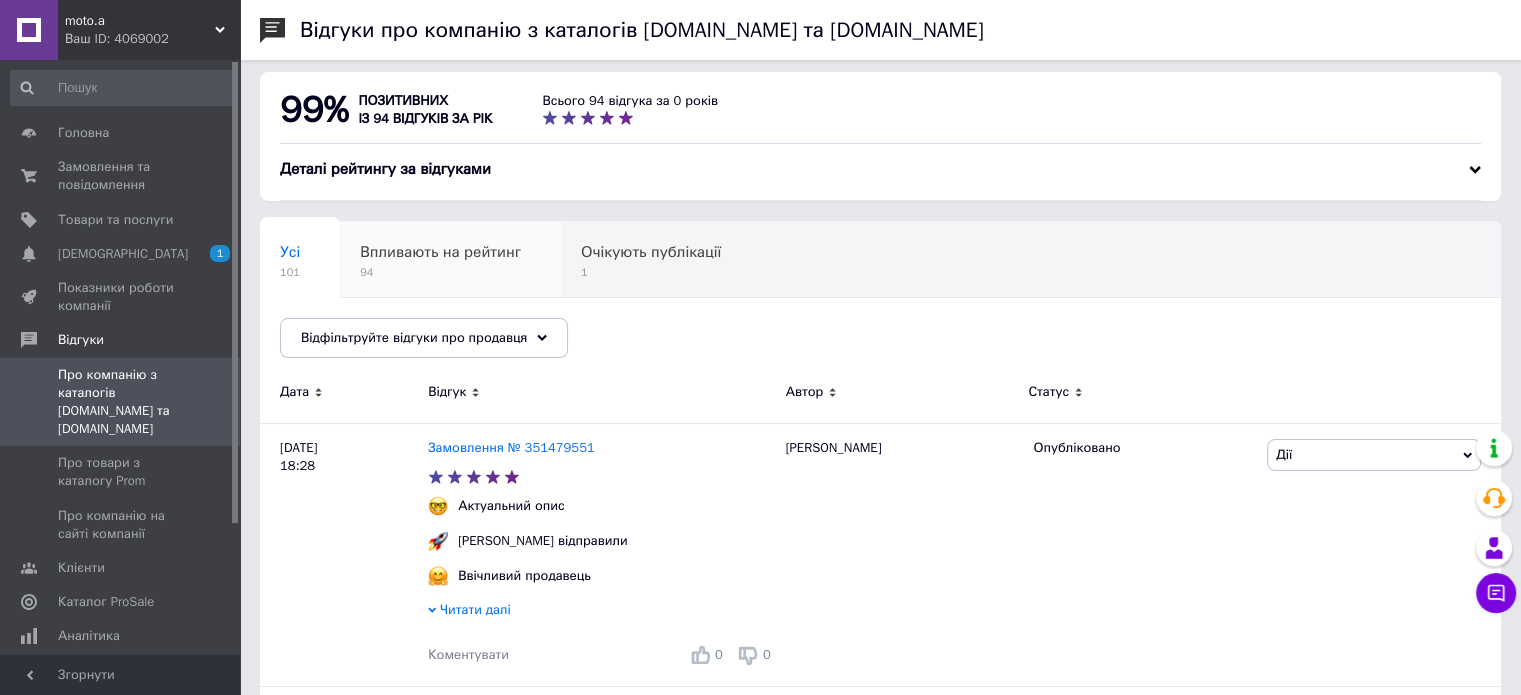 click on "Впливають на рейтинг" at bounding box center (440, 252) 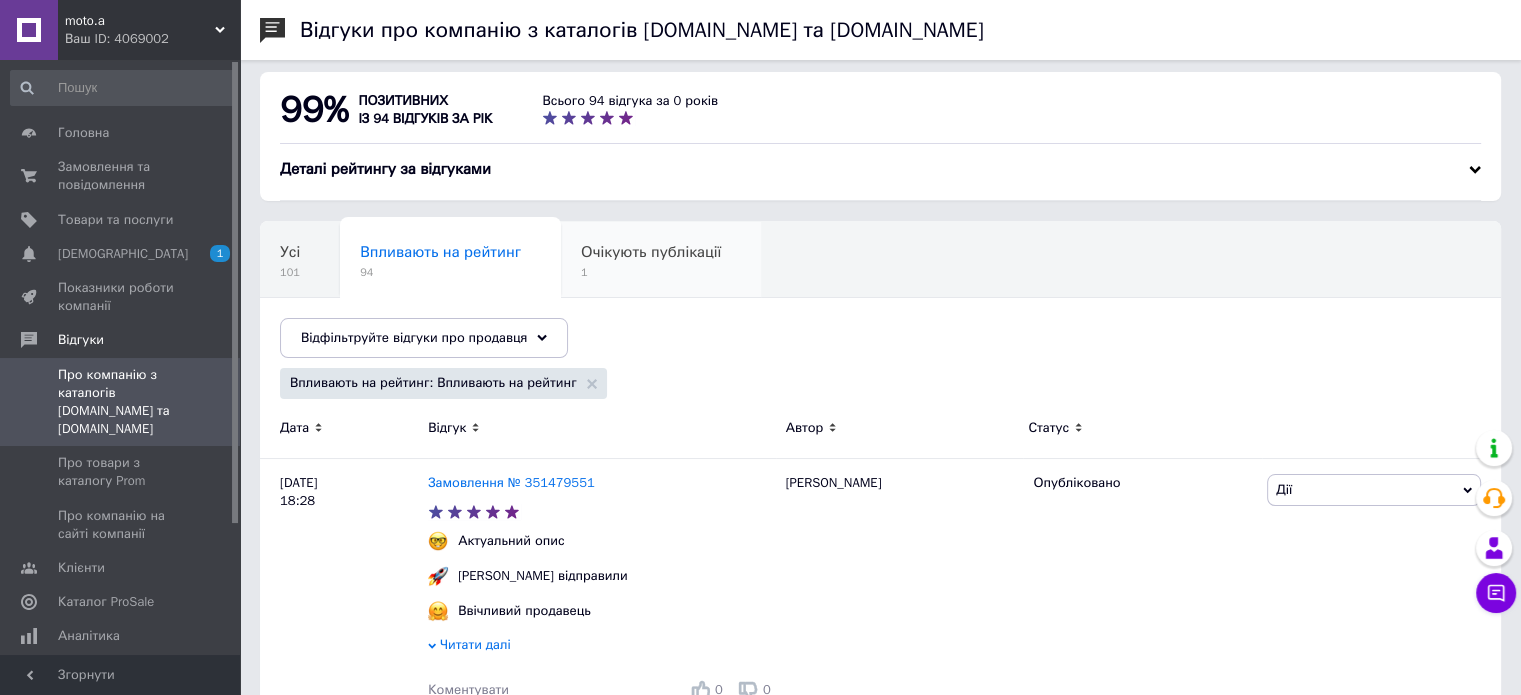 click on "Очікують публікації" at bounding box center [651, 252] 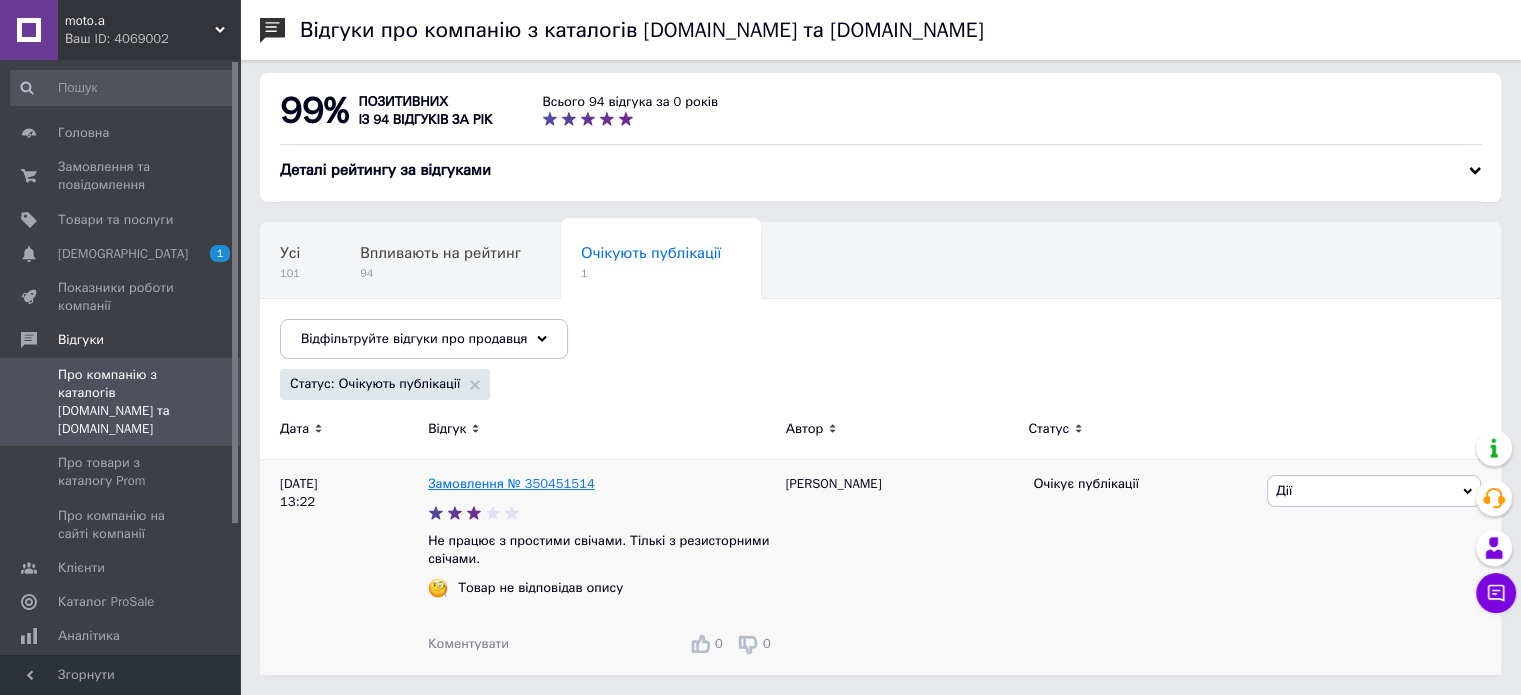 click on "Замовлення № 350451514" at bounding box center (511, 483) 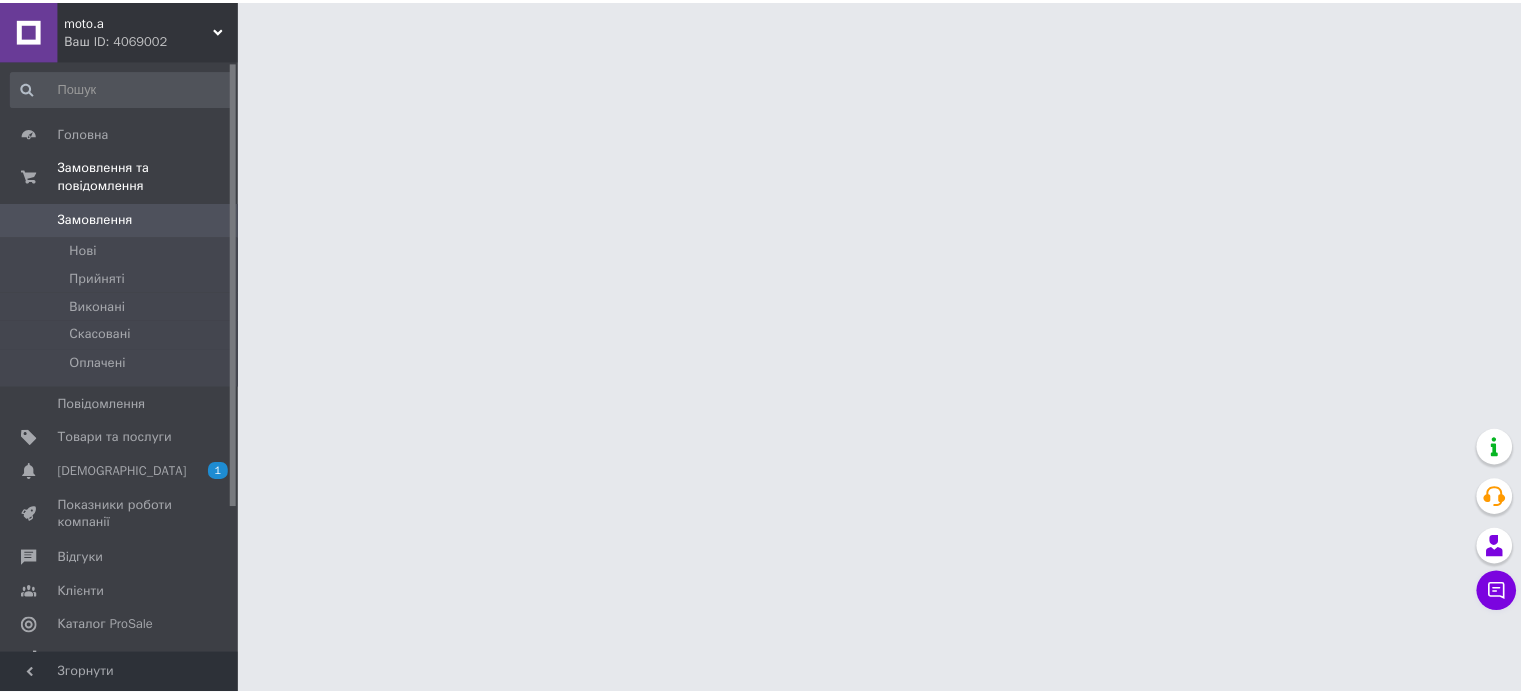 scroll, scrollTop: 0, scrollLeft: 0, axis: both 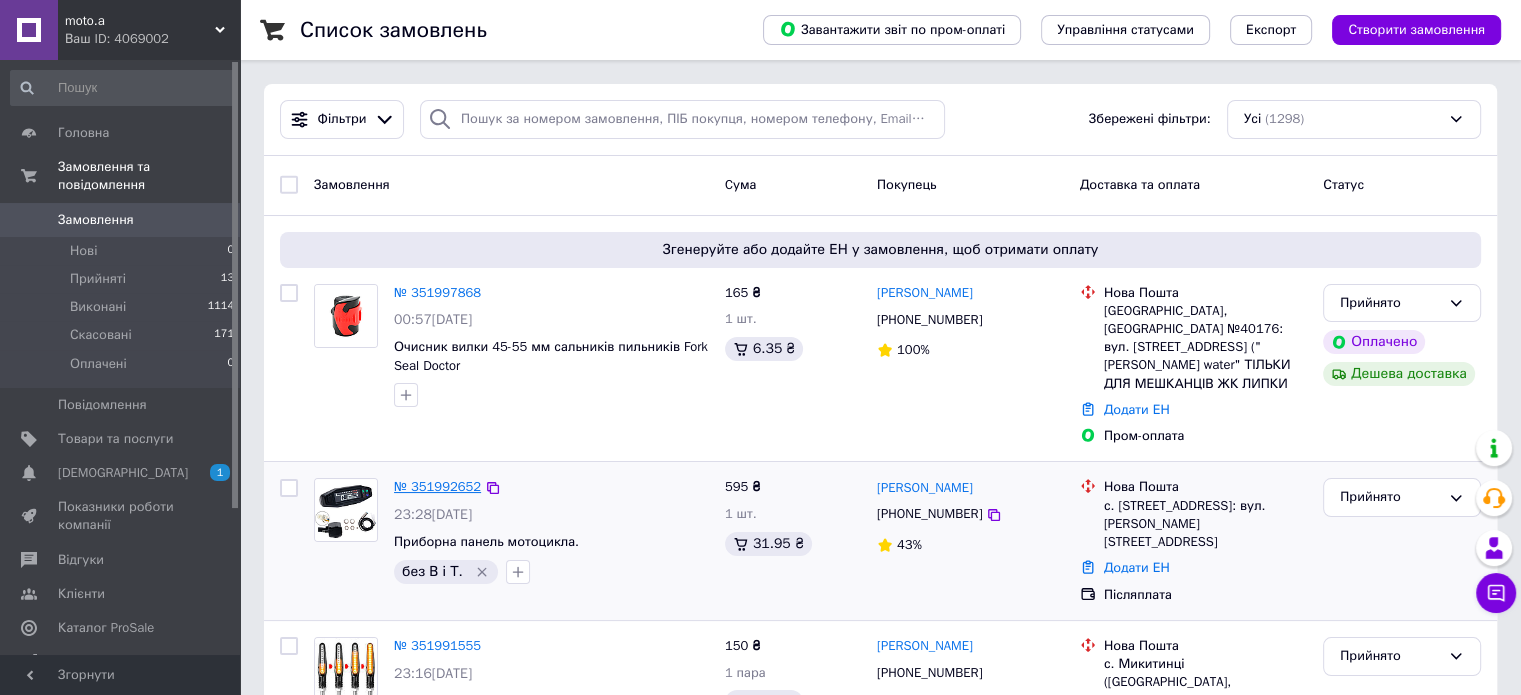 click on "№ 351992652" at bounding box center (437, 486) 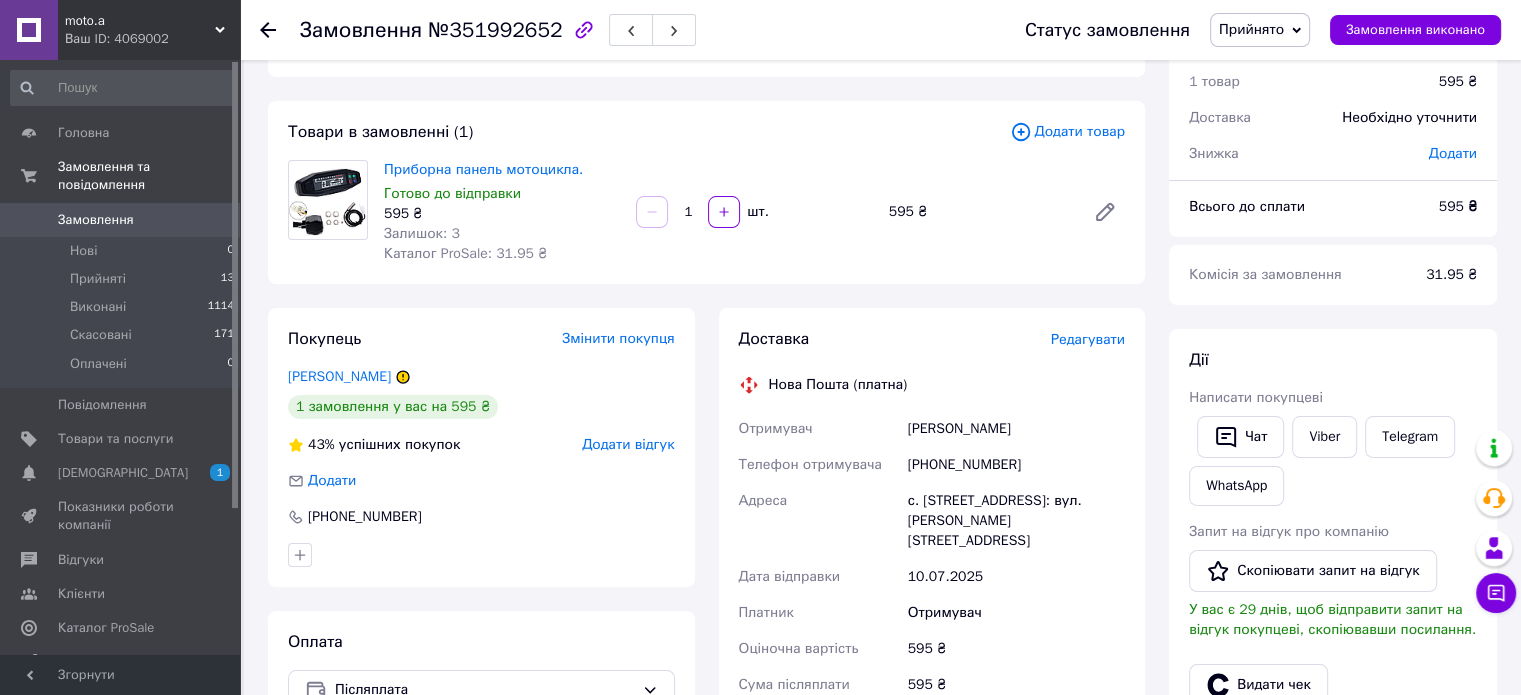 scroll, scrollTop: 0, scrollLeft: 0, axis: both 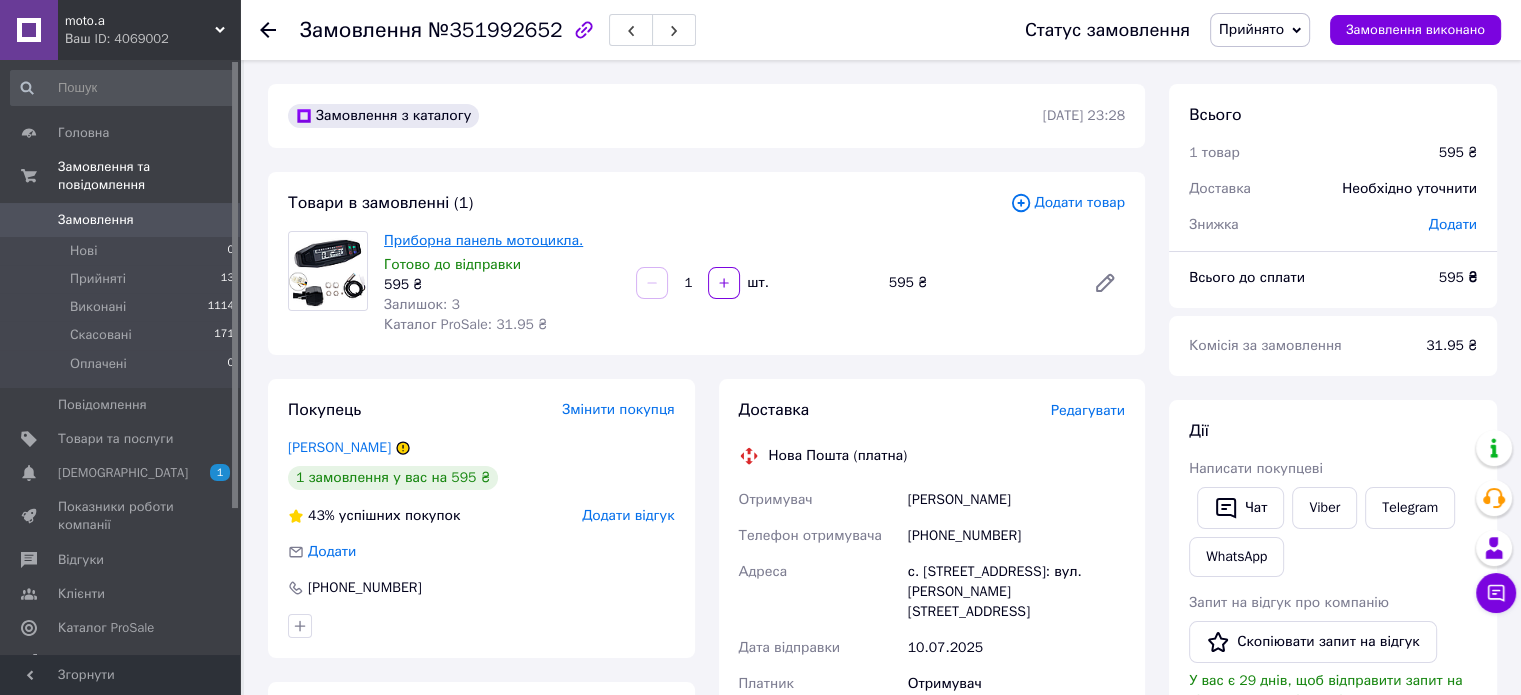 click on "Приборна панель мотоцикла." at bounding box center [483, 240] 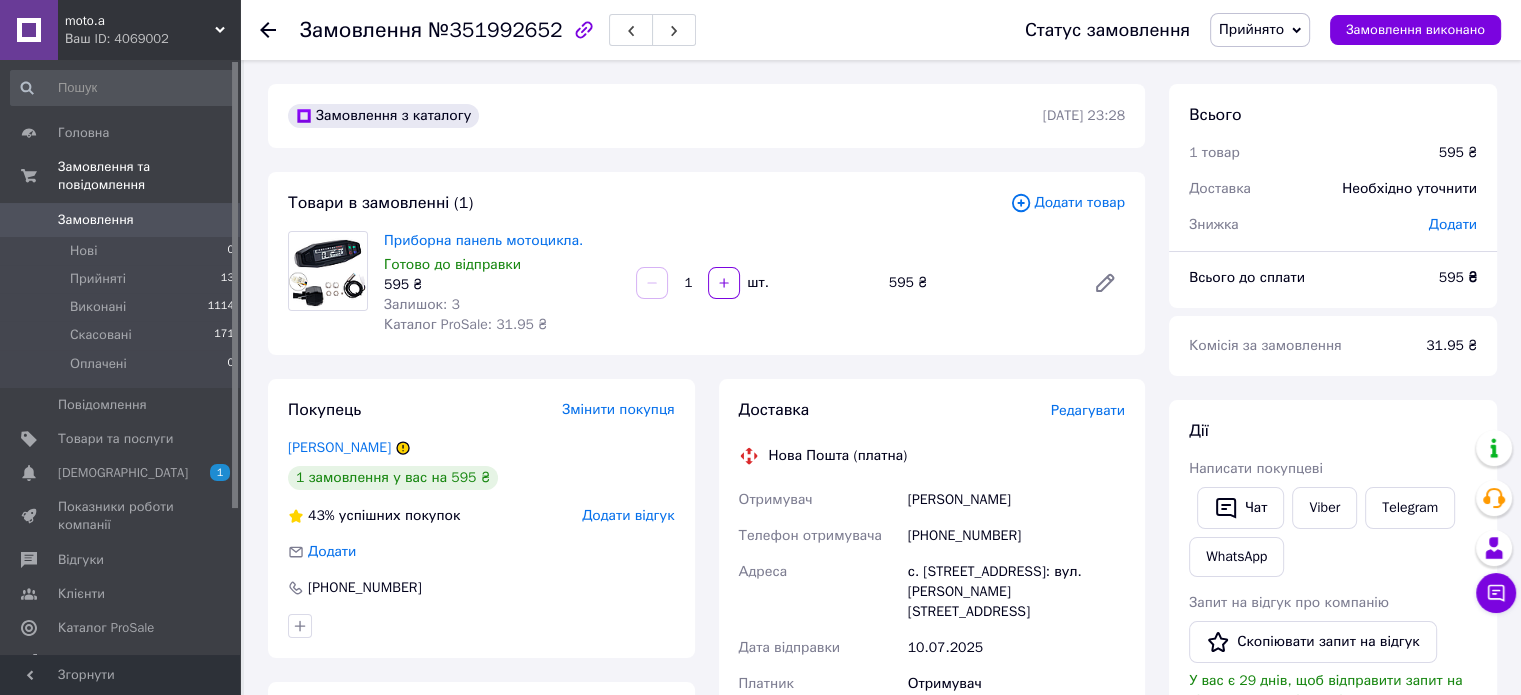 scroll, scrollTop: 0, scrollLeft: 0, axis: both 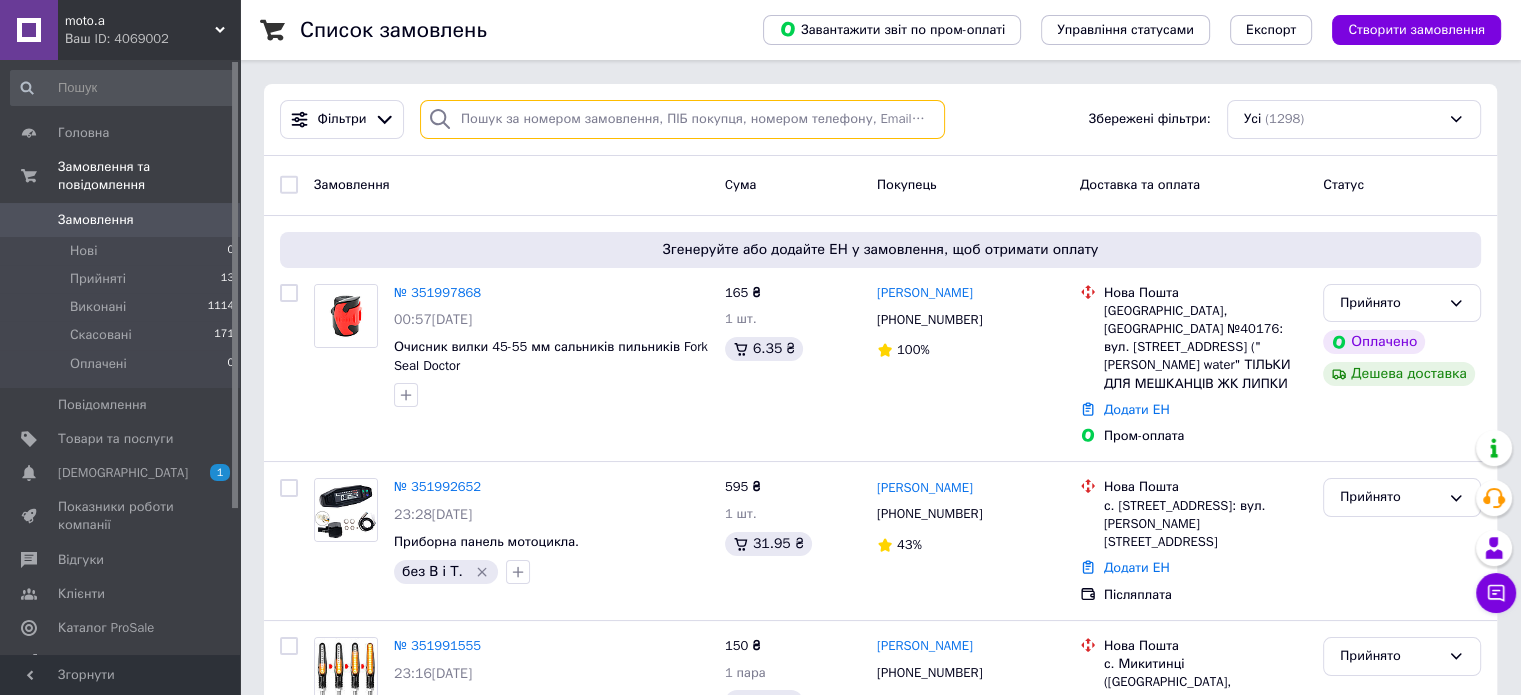paste on "[PERSON_NAME]" 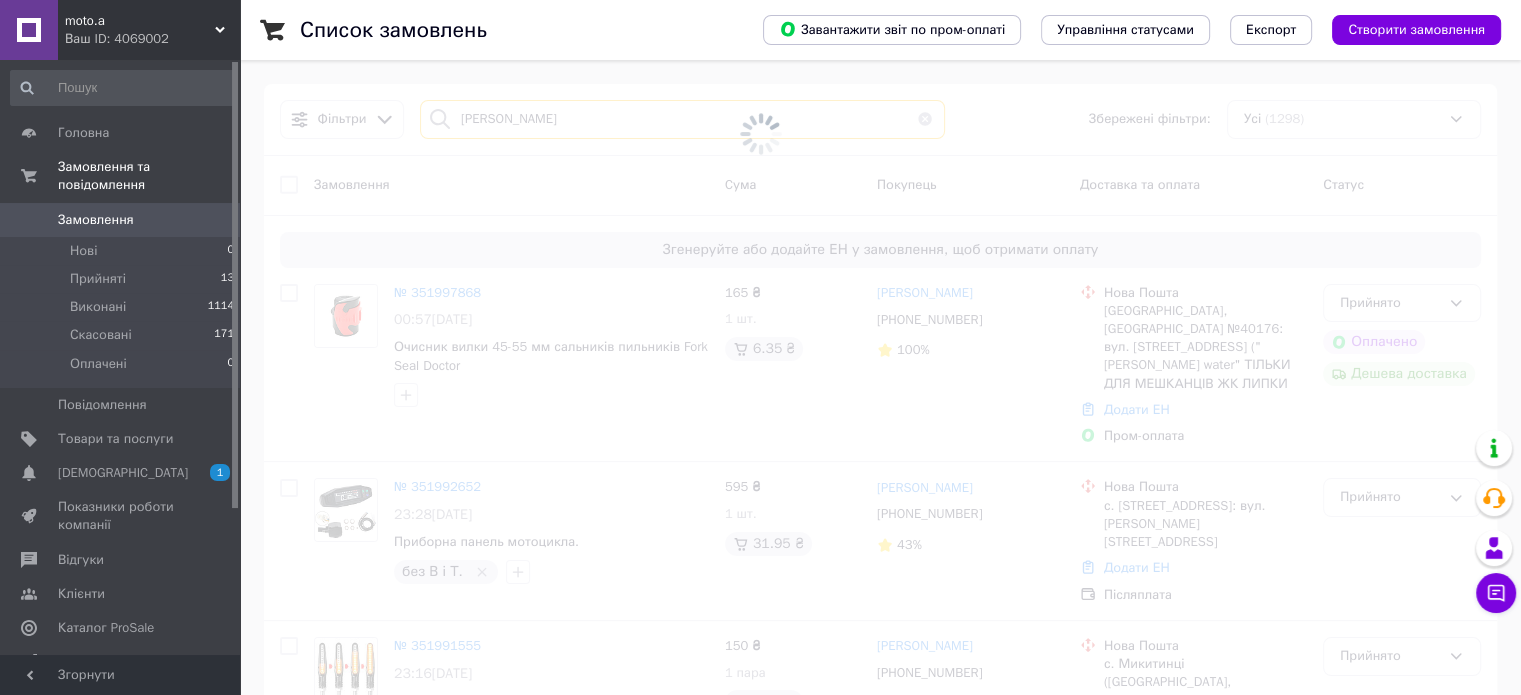 type on "[PERSON_NAME]" 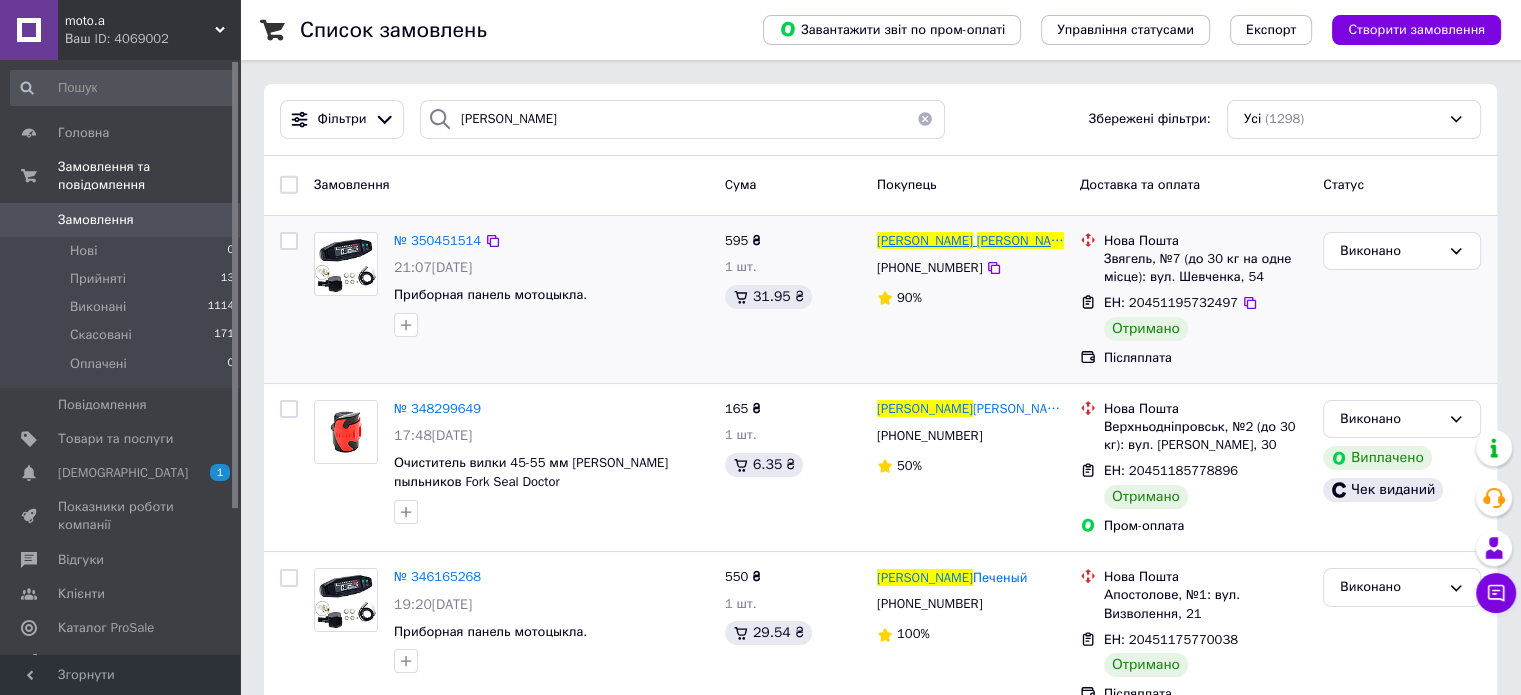 click on "[PERSON_NAME]" at bounding box center (925, 240) 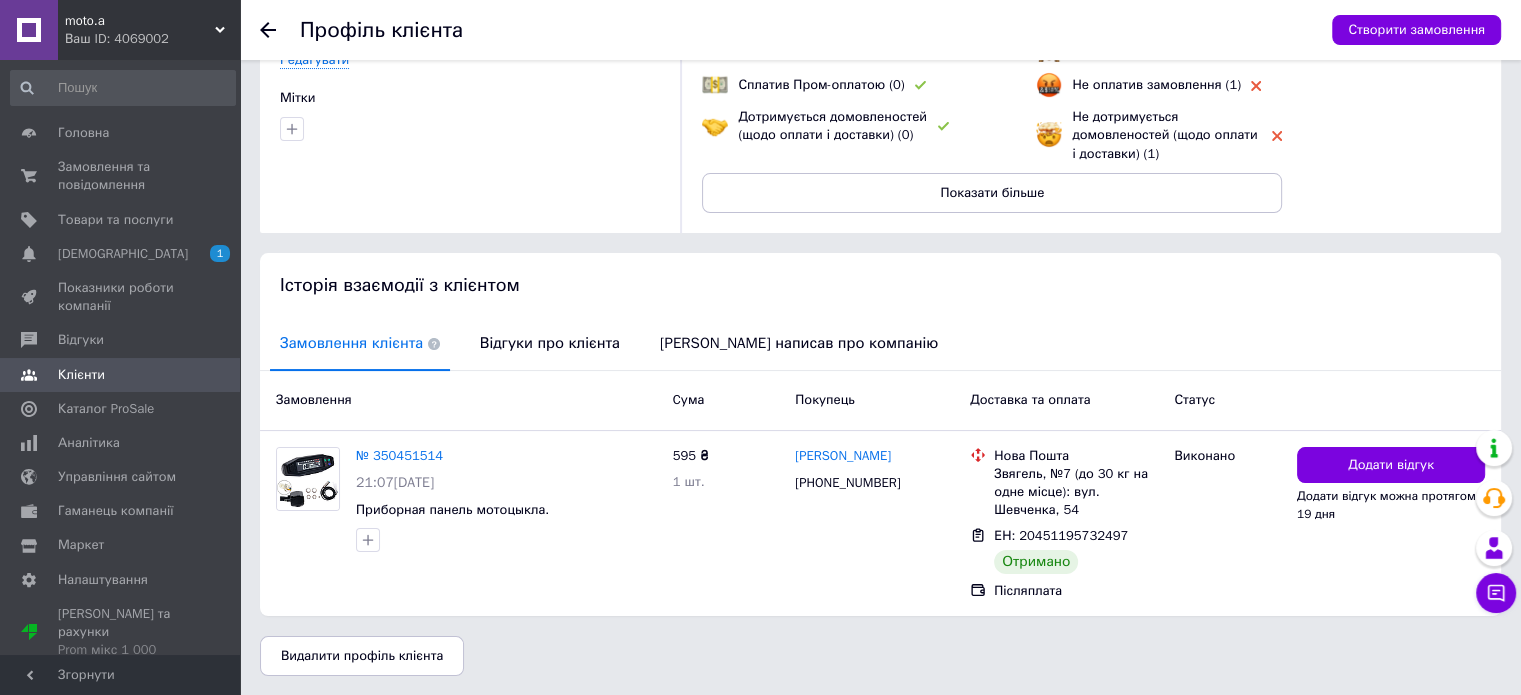 scroll, scrollTop: 0, scrollLeft: 0, axis: both 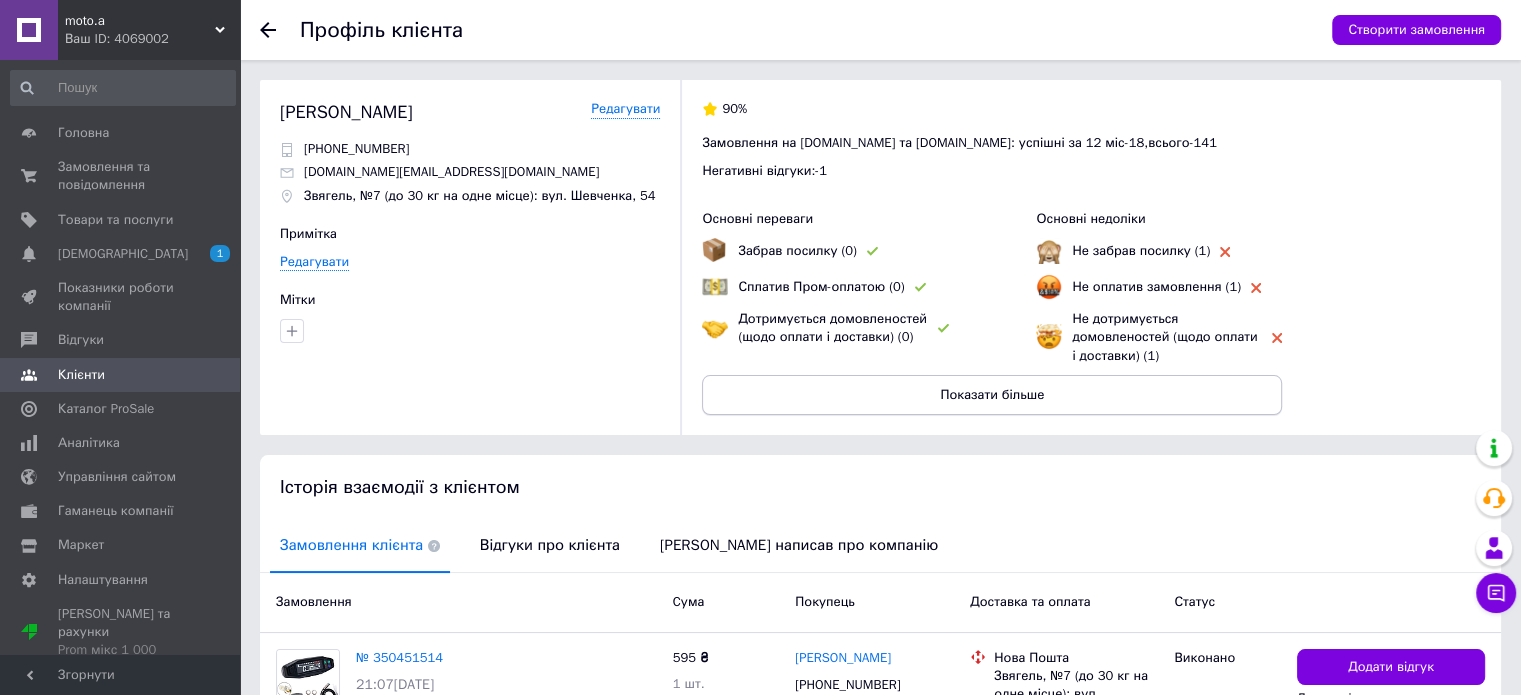 click on "Показати більше" at bounding box center (992, 395) 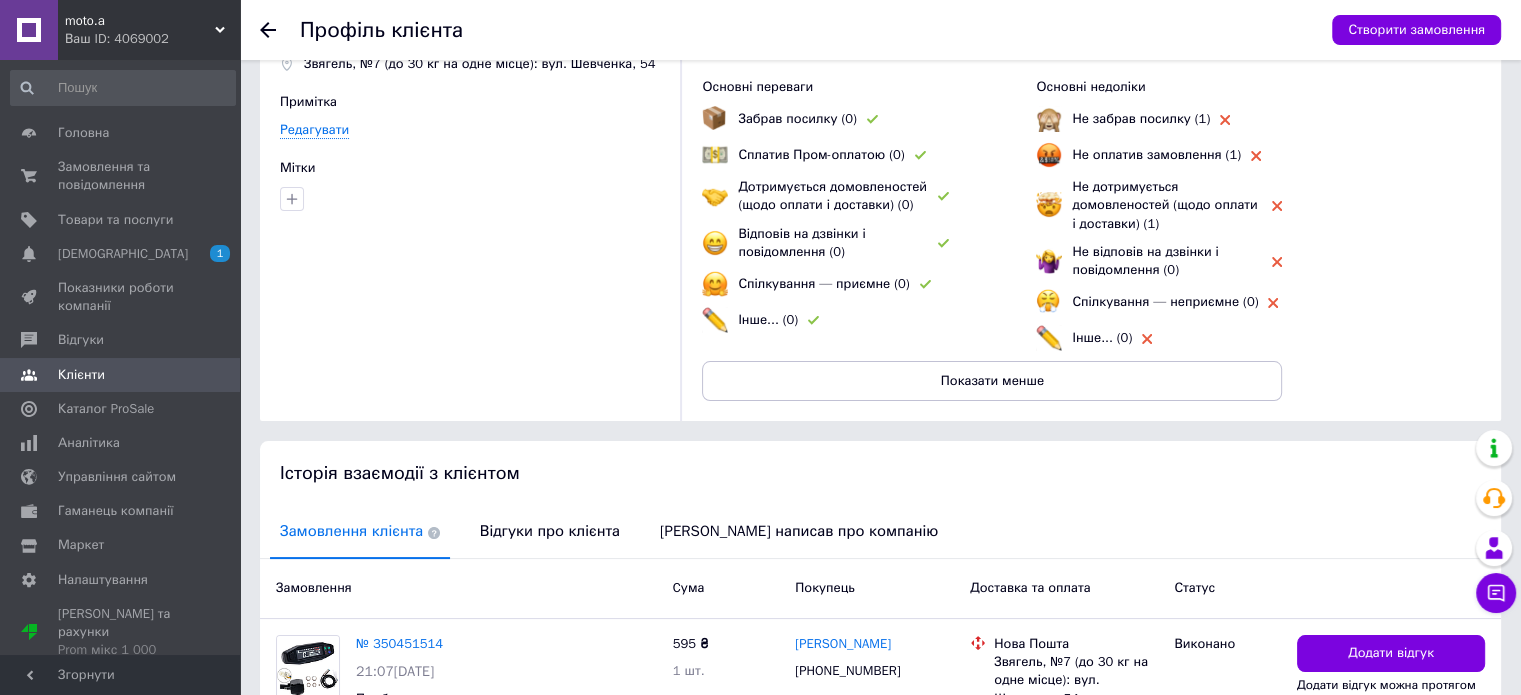 scroll, scrollTop: 0, scrollLeft: 0, axis: both 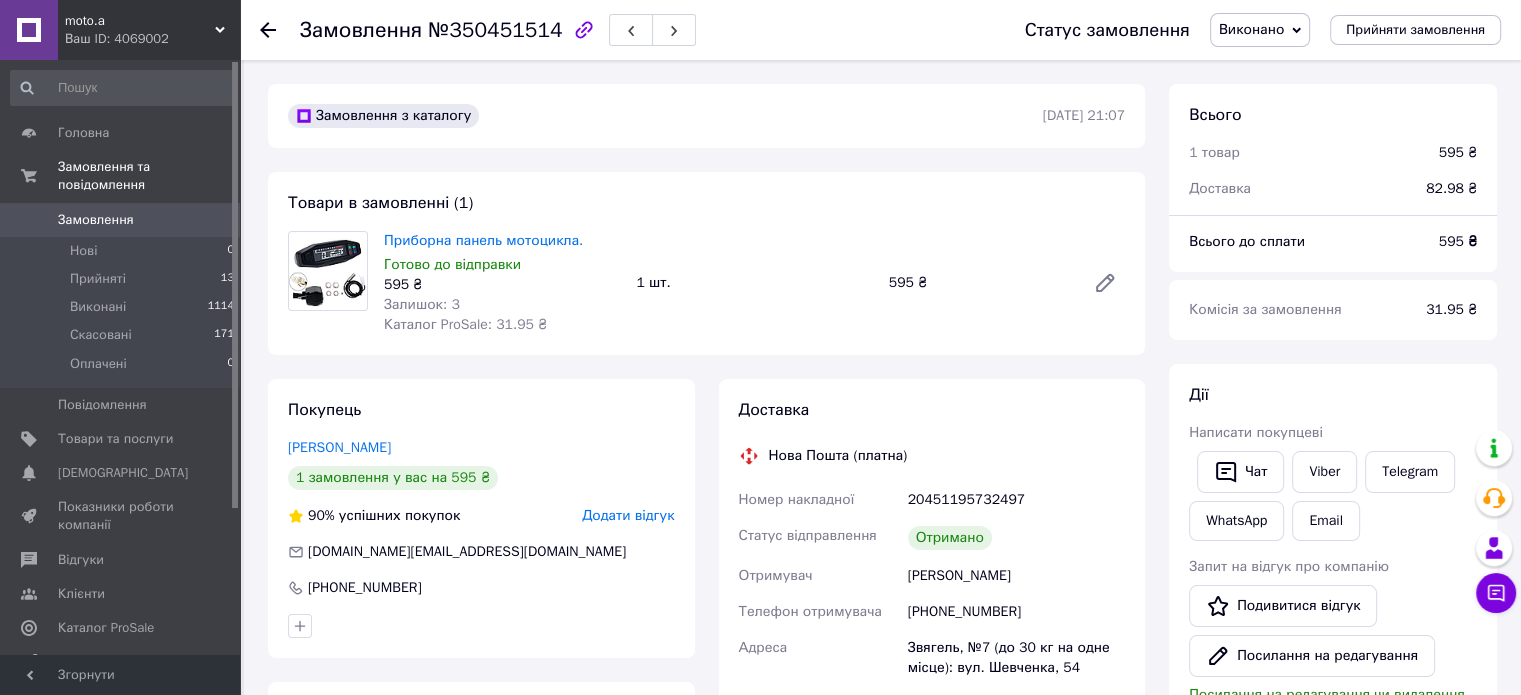 drag, startPoint x: 1012, startPoint y: 583, endPoint x: 875, endPoint y: 583, distance: 137 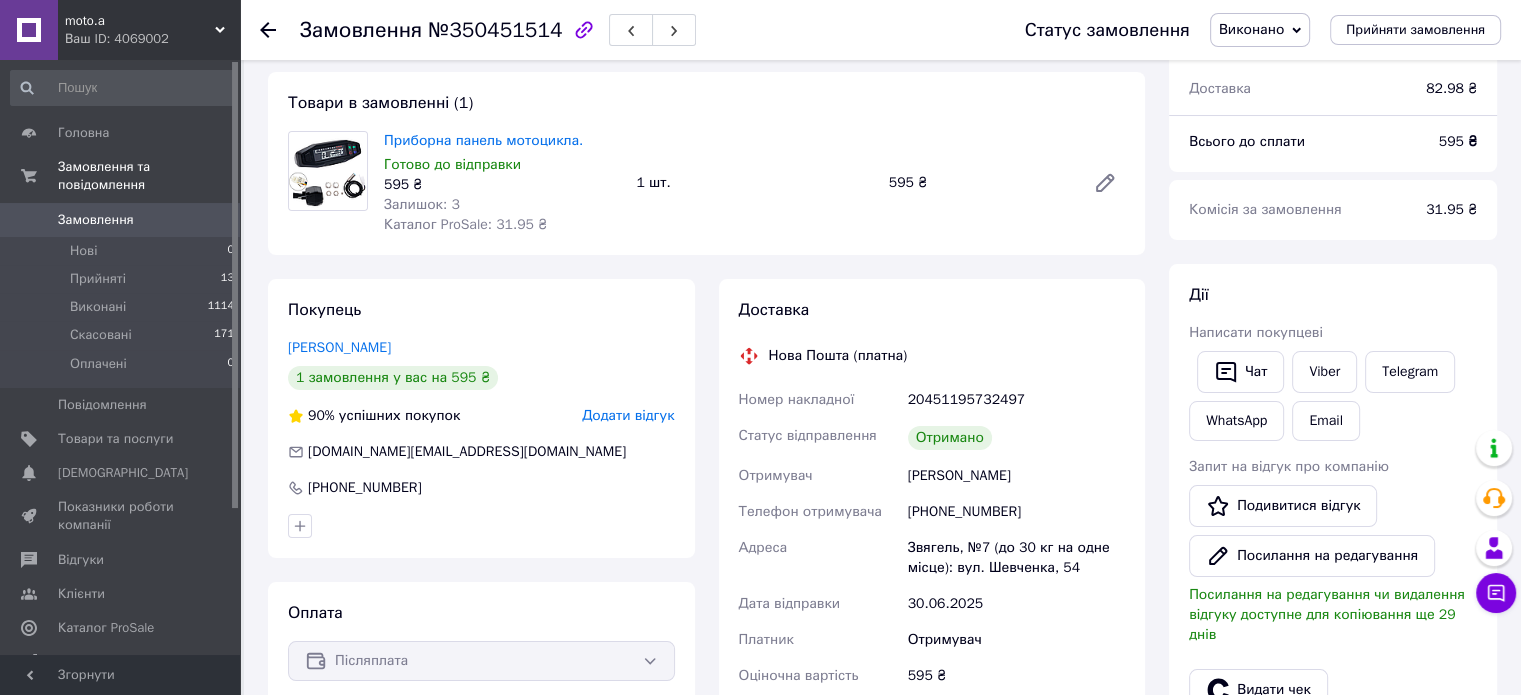 copy on "Отримувач [PERSON_NAME]" 